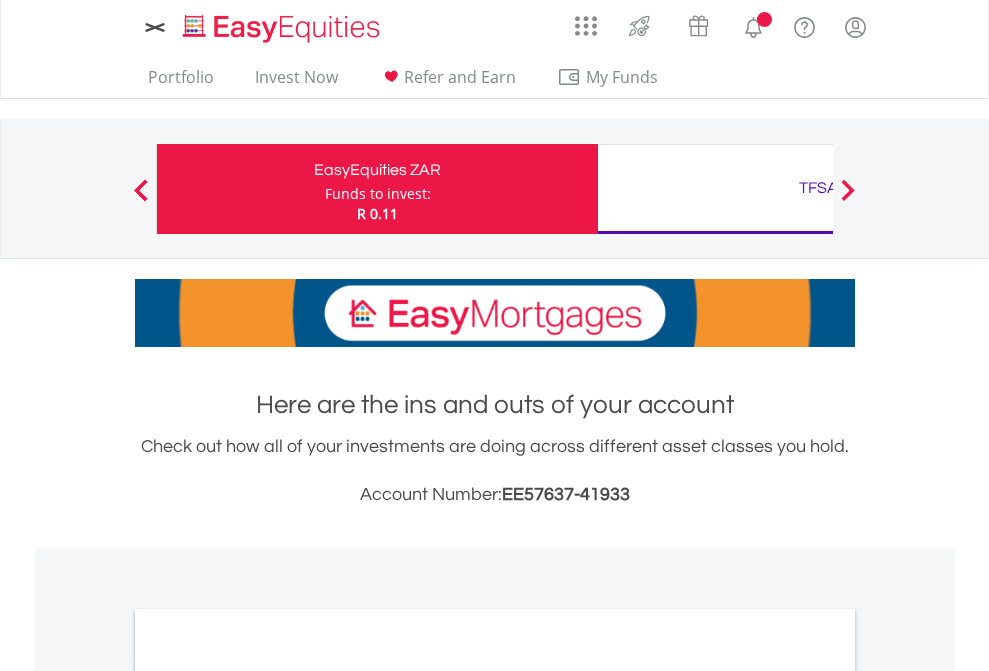 scroll, scrollTop: 0, scrollLeft: 0, axis: both 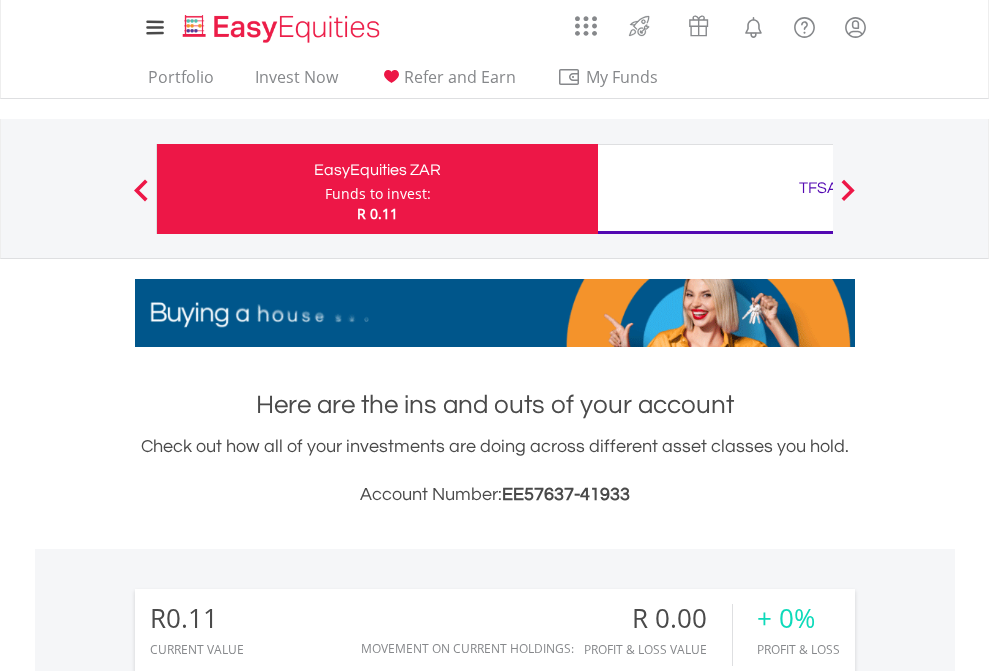 click on "Funds to invest:" at bounding box center (378, 194) 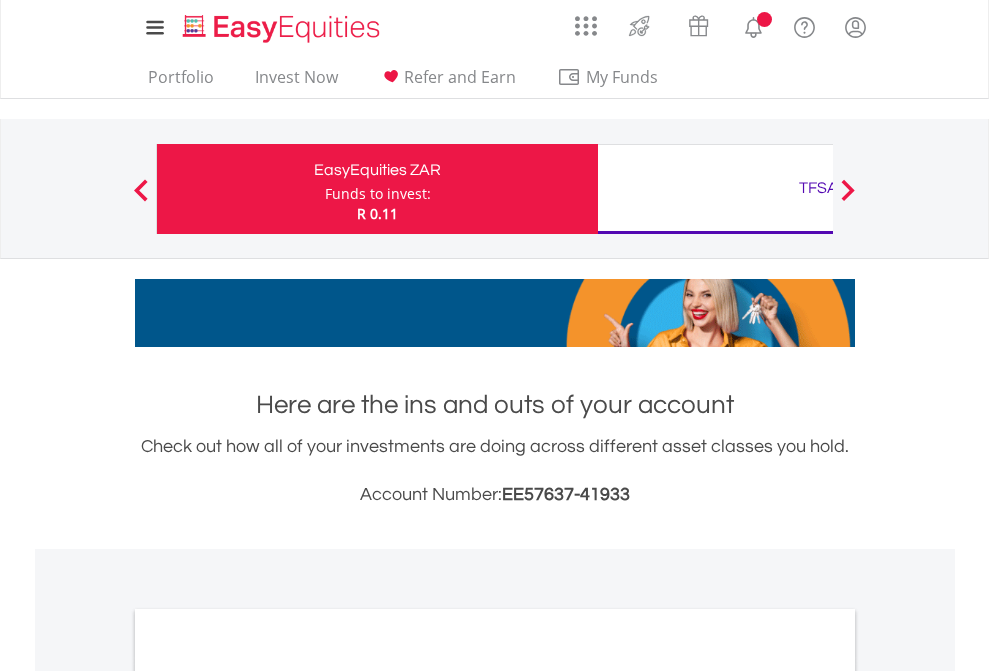 scroll, scrollTop: 0, scrollLeft: 0, axis: both 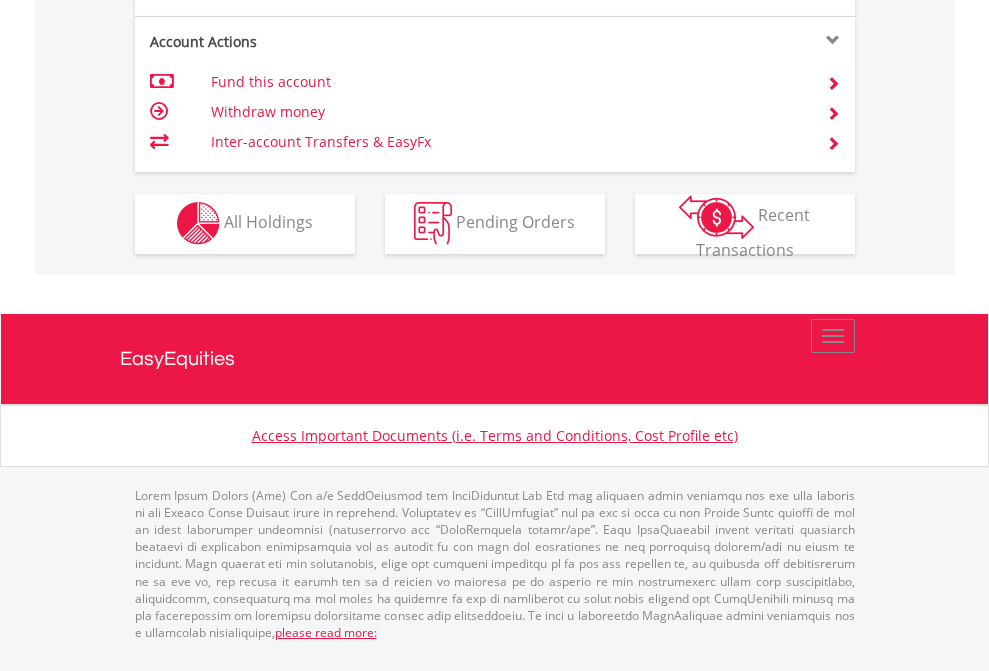 click on "Investment types" at bounding box center (706, -353) 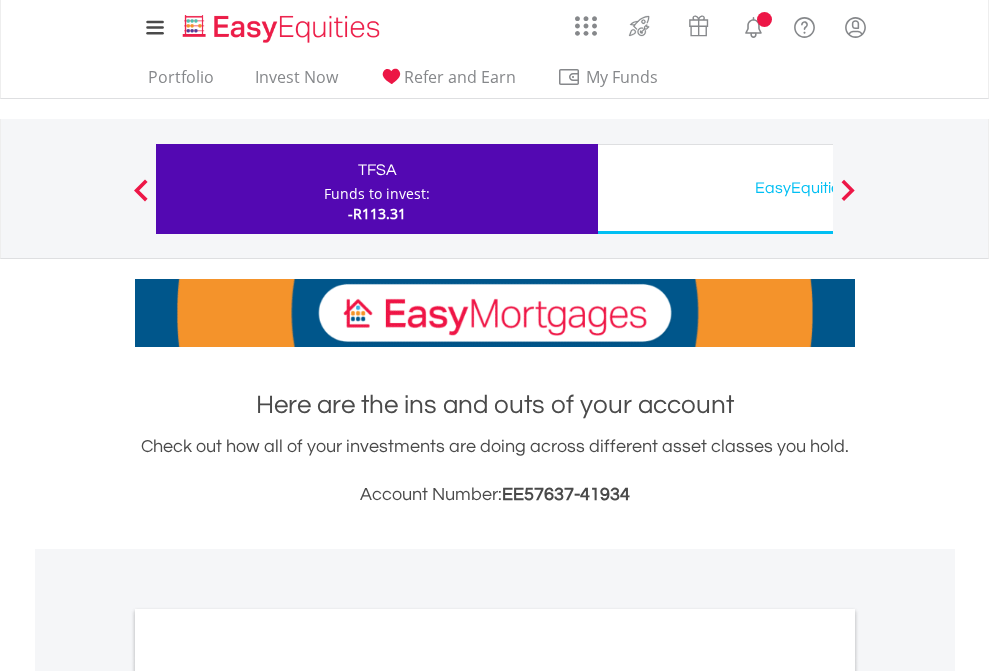 scroll, scrollTop: 0, scrollLeft: 0, axis: both 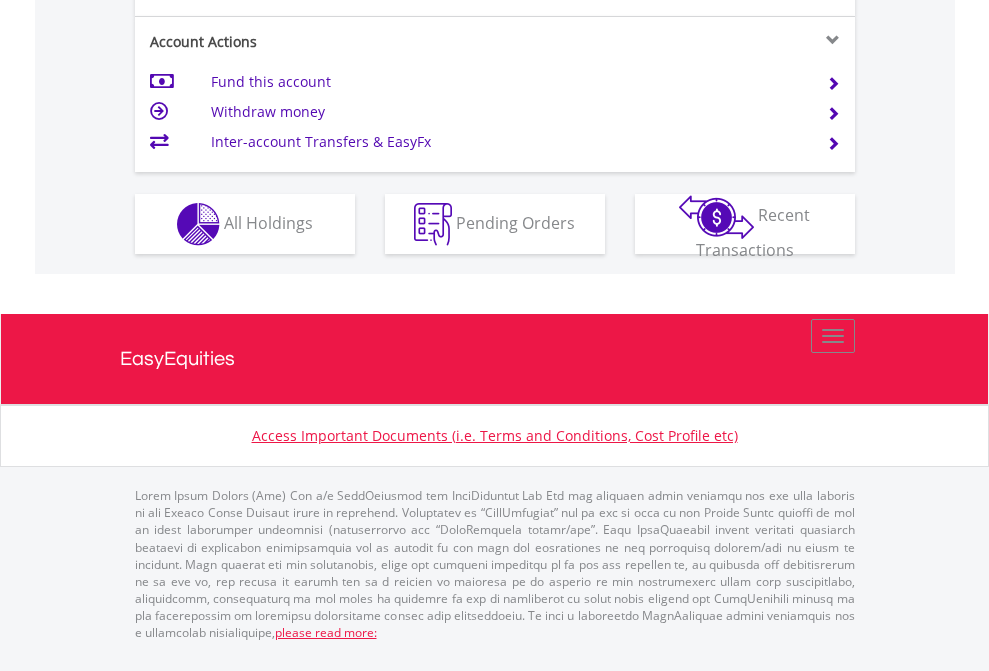 click on "Investment types" at bounding box center [706, -337] 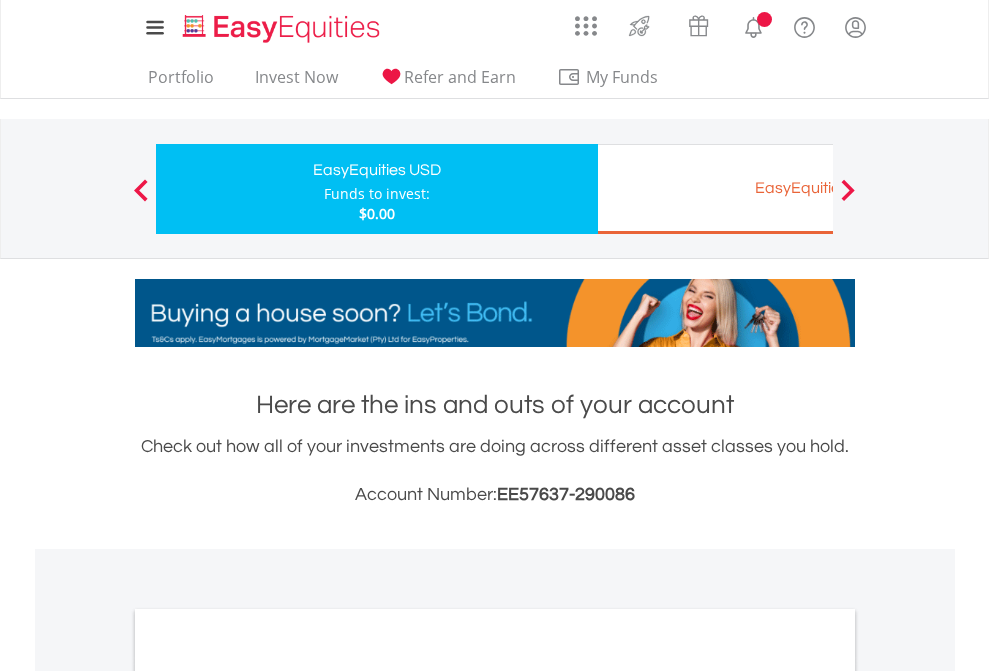 scroll, scrollTop: 0, scrollLeft: 0, axis: both 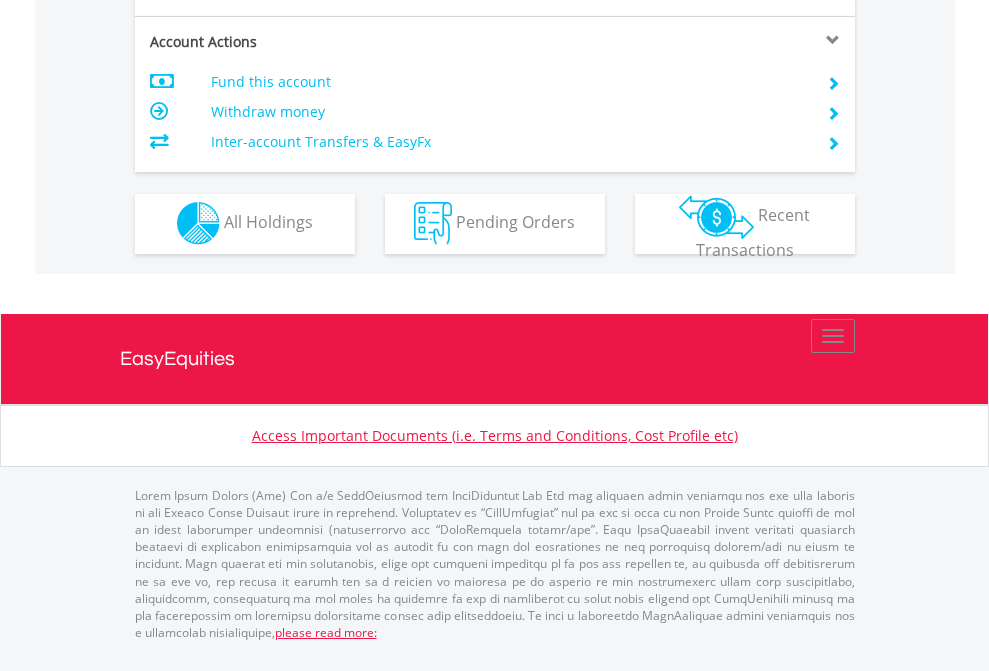 click on "Investment types" at bounding box center [706, -353] 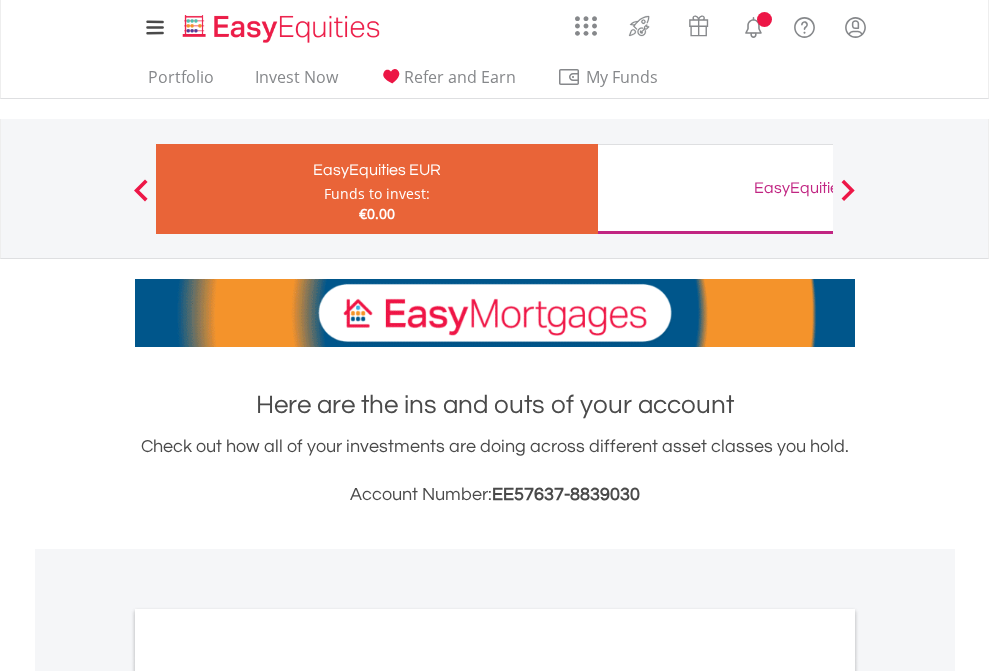 scroll, scrollTop: 0, scrollLeft: 0, axis: both 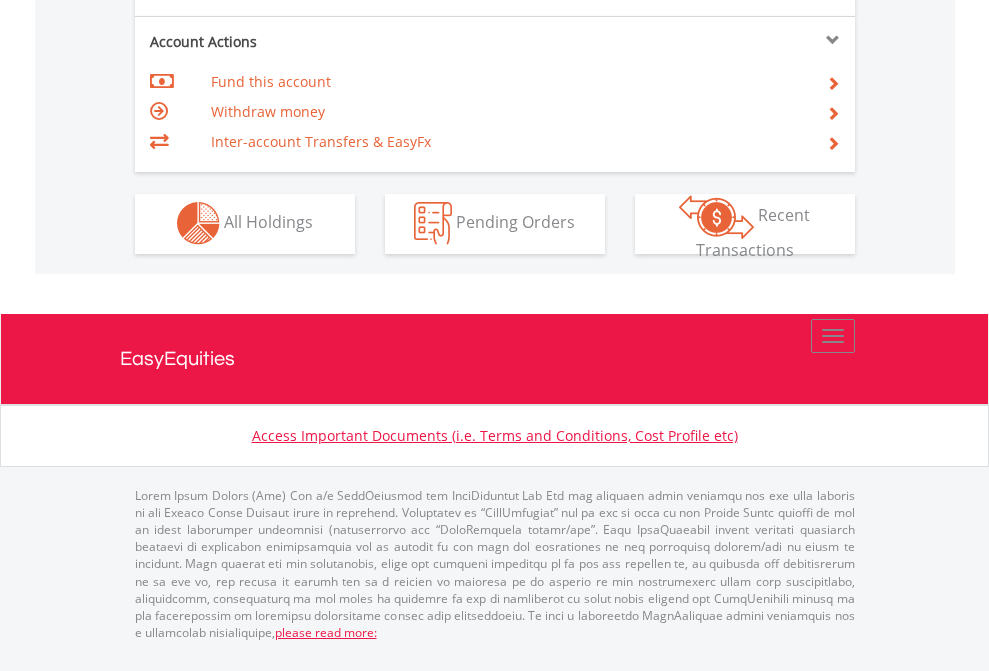 click on "Investment types" at bounding box center [706, -353] 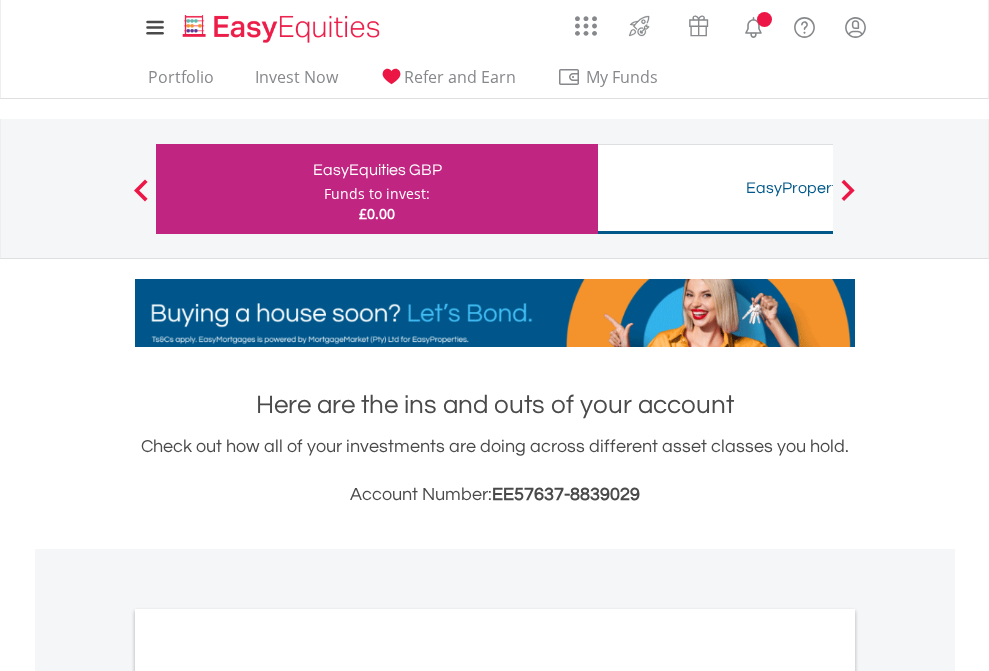 scroll, scrollTop: 0, scrollLeft: 0, axis: both 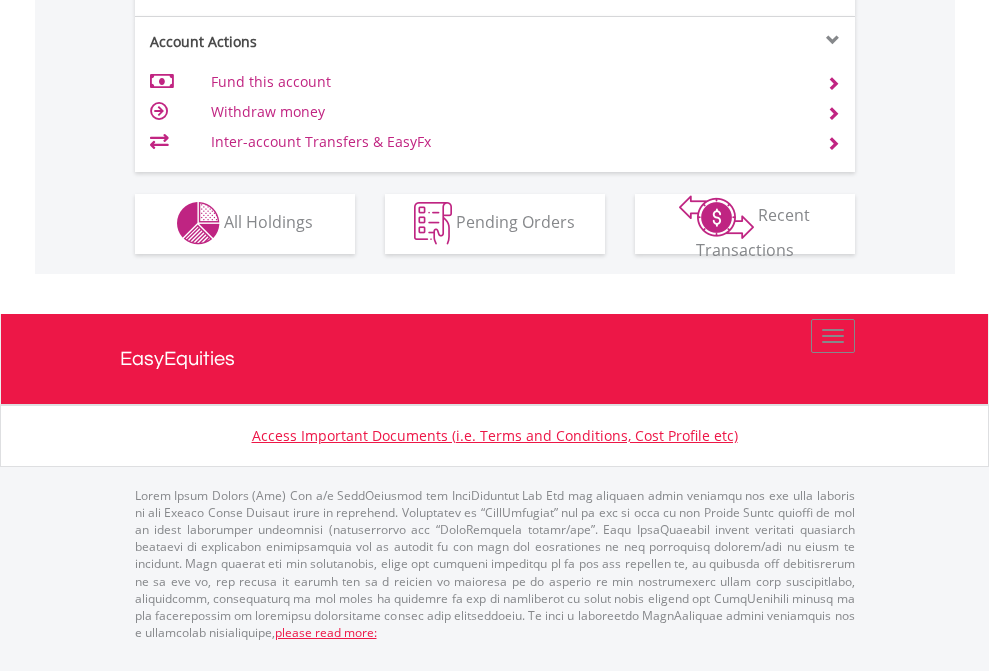 click on "Investment types" at bounding box center (706, -353) 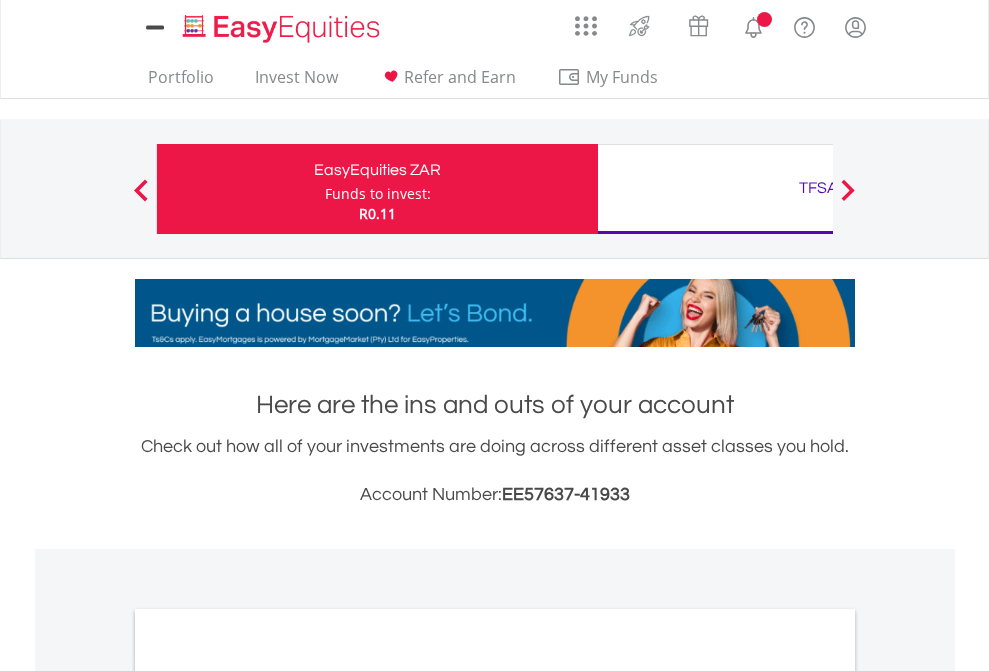 scroll, scrollTop: 1202, scrollLeft: 0, axis: vertical 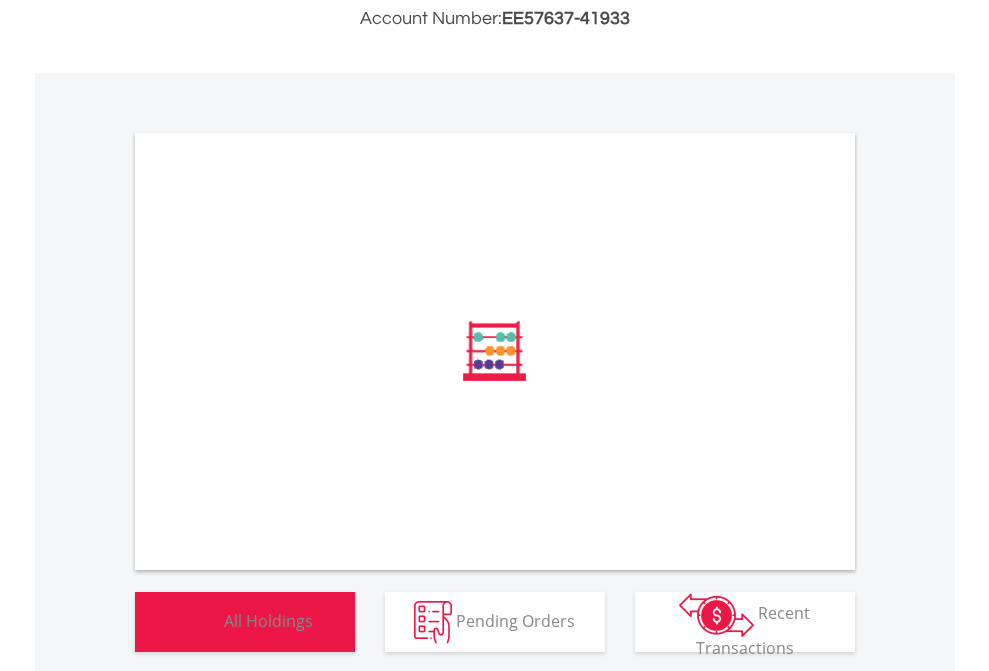 click on "All Holdings" at bounding box center (268, 620) 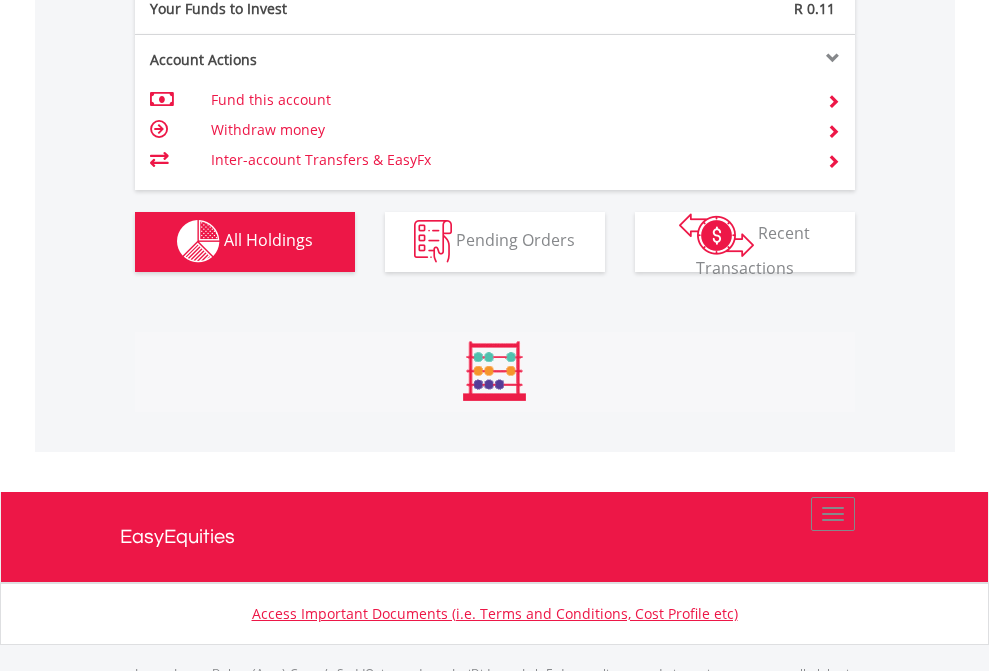 scroll, scrollTop: 999808, scrollLeft: 999687, axis: both 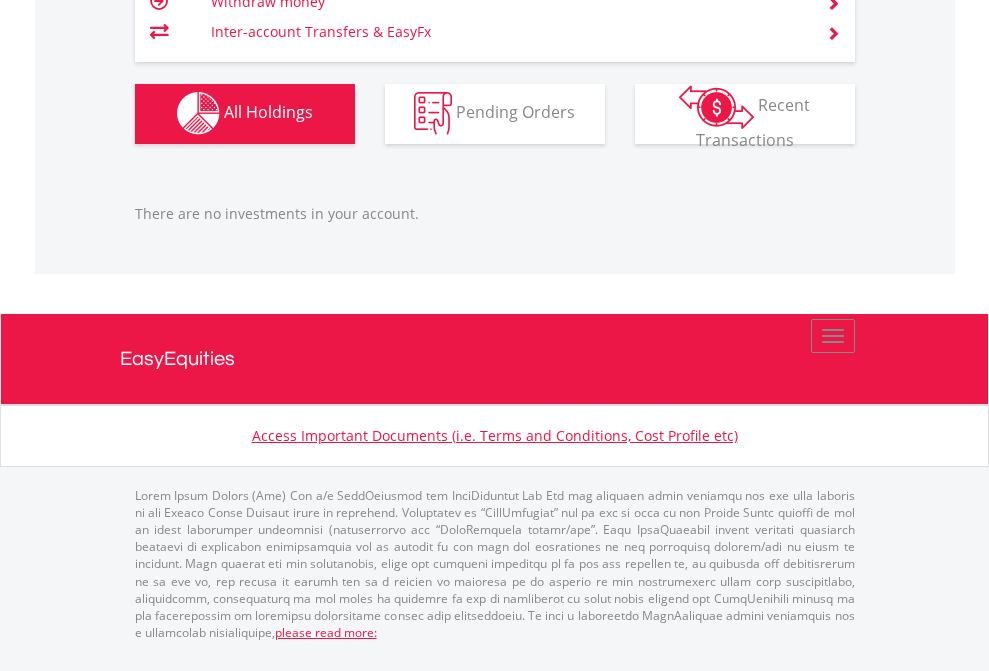 click on "TFSA" at bounding box center (818, -1142) 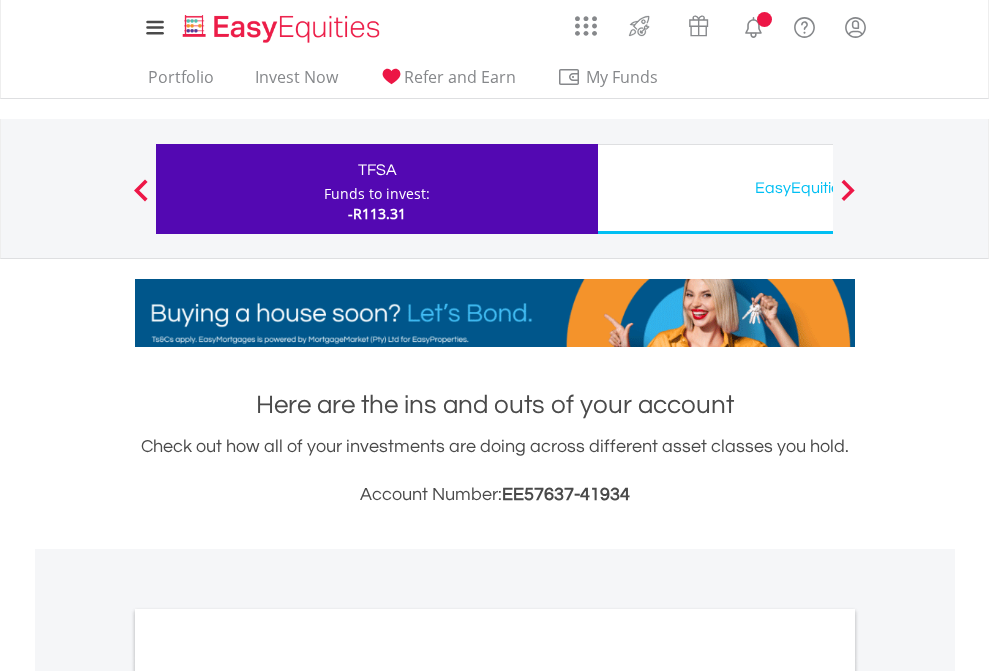 scroll, scrollTop: 0, scrollLeft: 0, axis: both 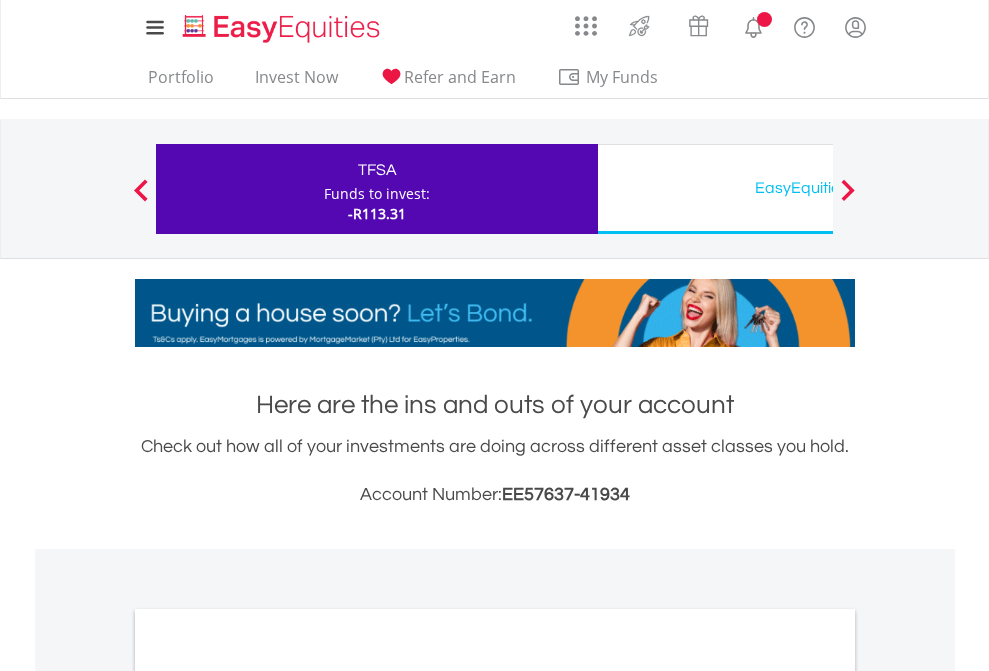 click on "All Holdings" at bounding box center (268, 1096) 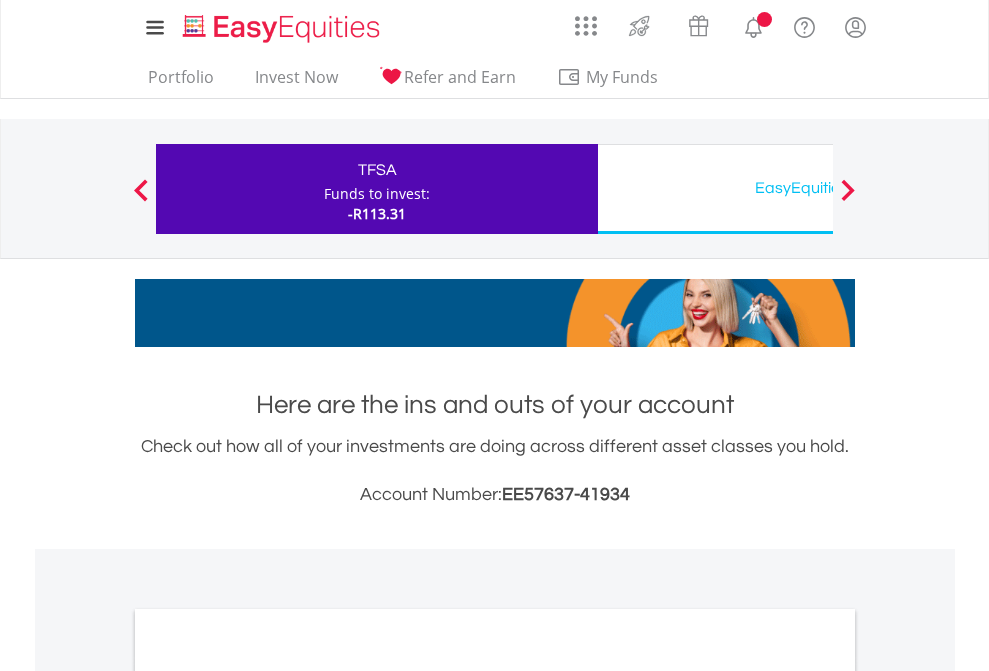 scroll, scrollTop: 1202, scrollLeft: 0, axis: vertical 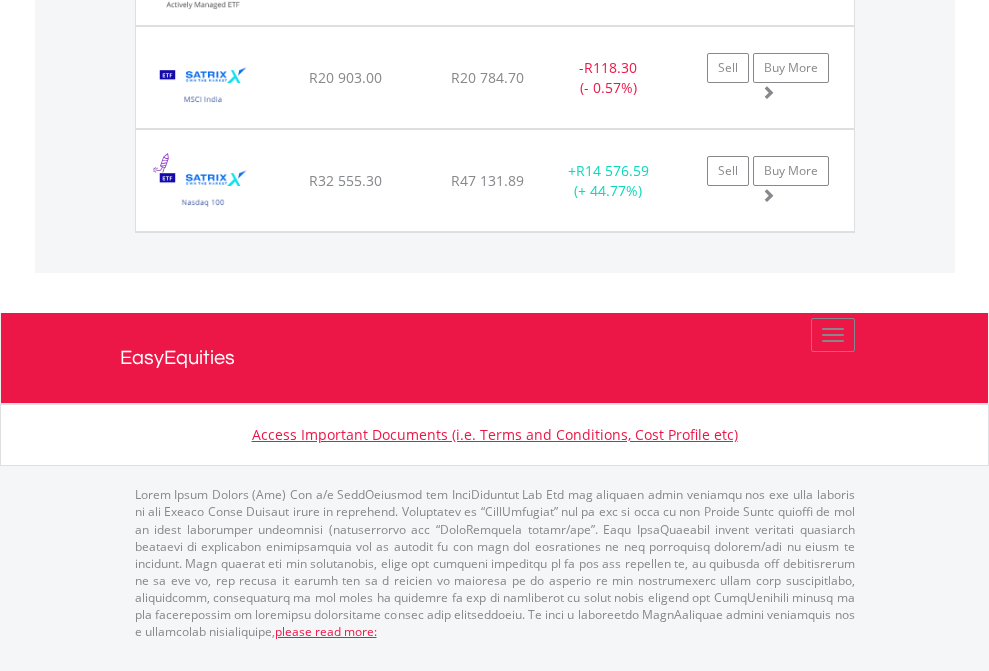 click on "EasyEquities USD" at bounding box center (818, -1545) 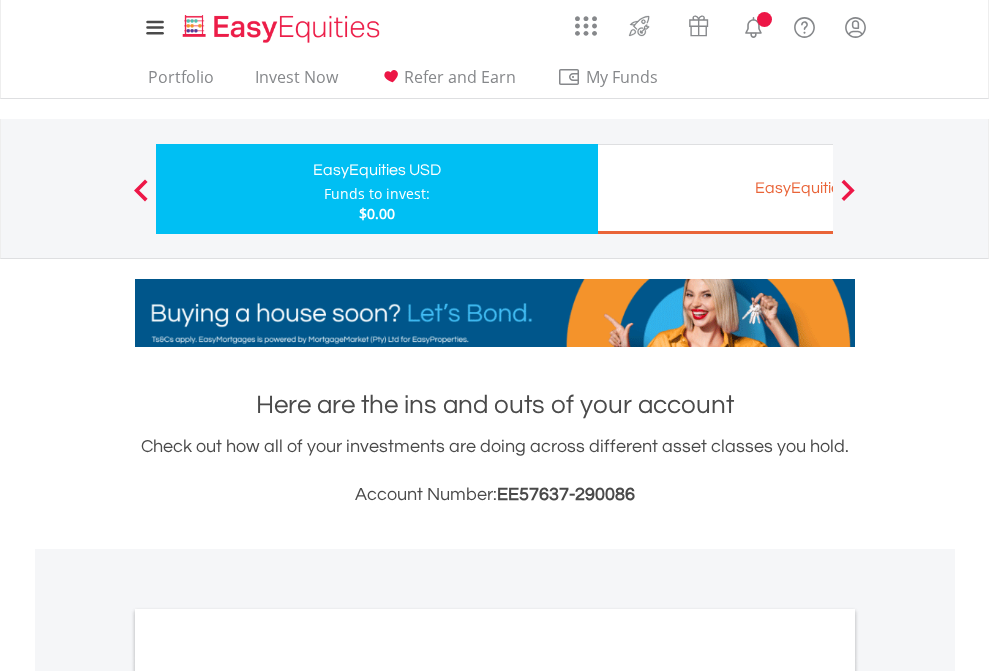 scroll, scrollTop: 0, scrollLeft: 0, axis: both 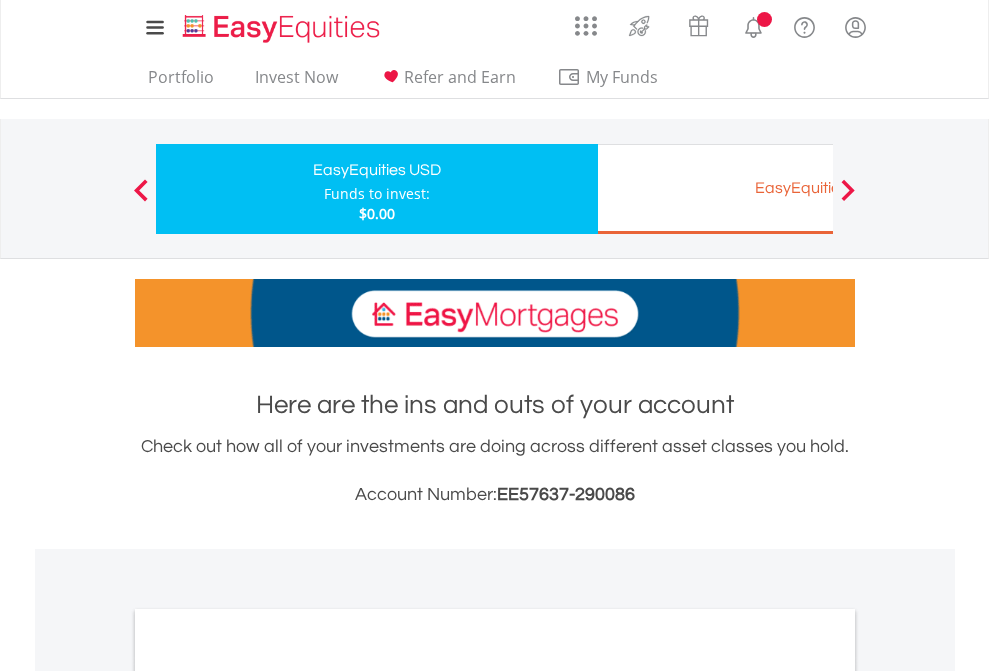 click on "All Holdings" at bounding box center [268, 1096] 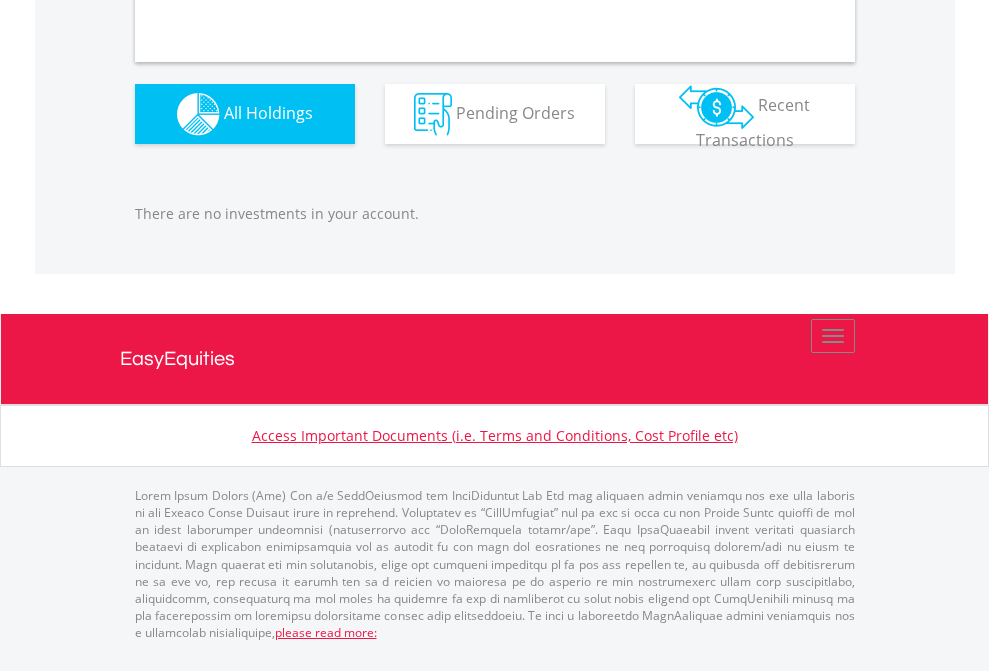 scroll, scrollTop: 1980, scrollLeft: 0, axis: vertical 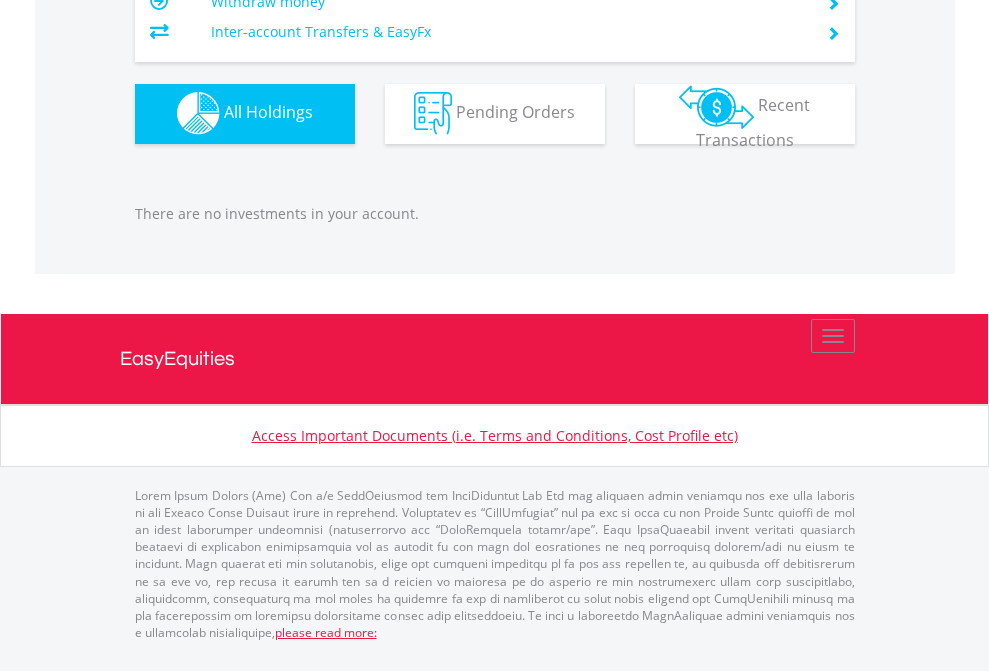 click on "EasyEquities EUR" at bounding box center [818, -1142] 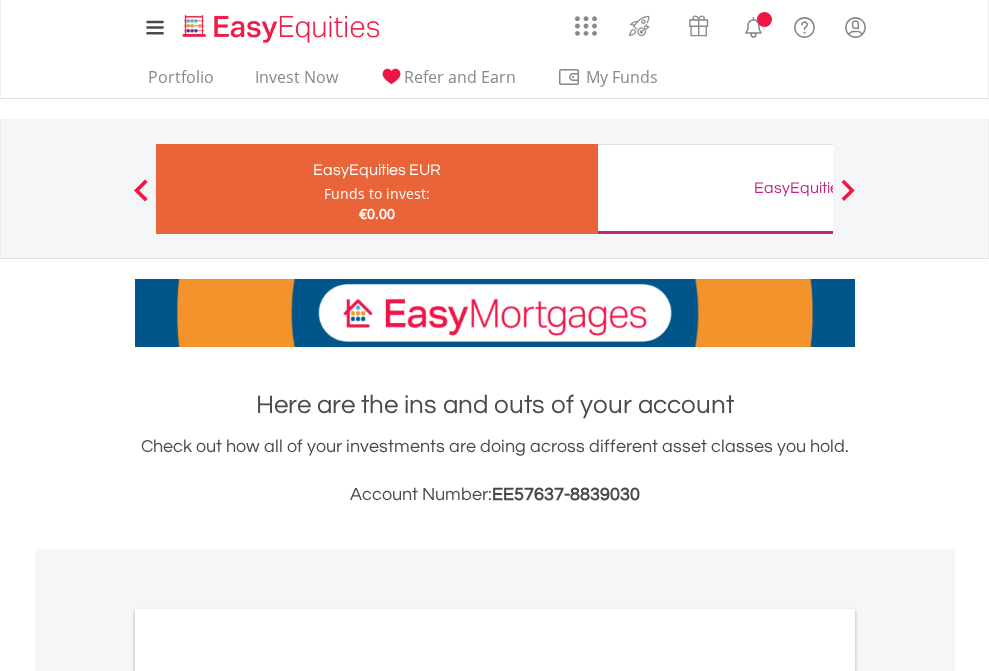 scroll, scrollTop: 0, scrollLeft: 0, axis: both 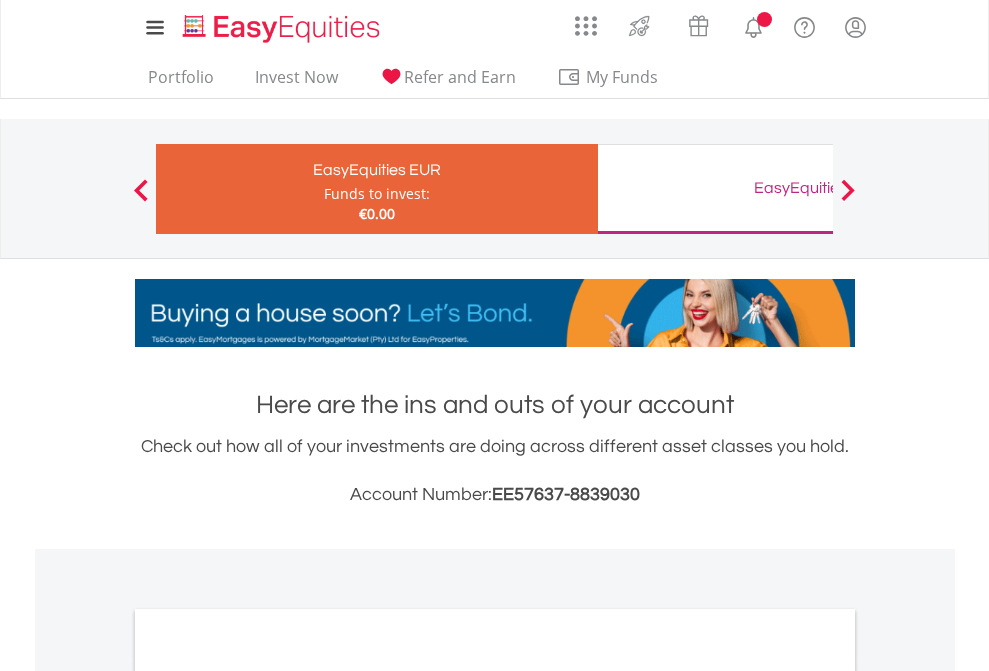 click on "All Holdings" at bounding box center (268, 1096) 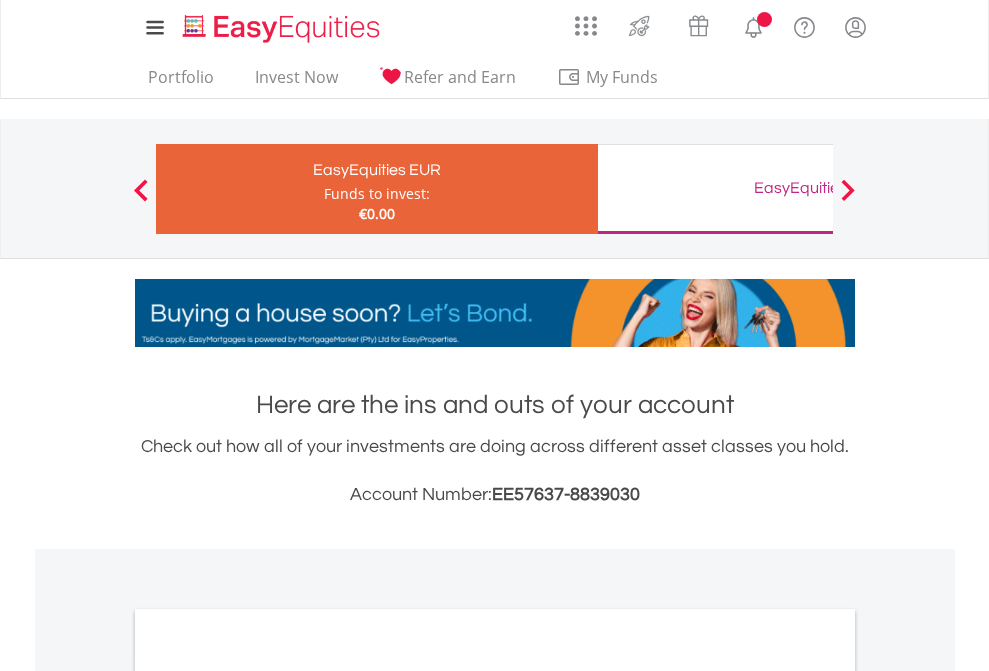 scroll, scrollTop: 1202, scrollLeft: 0, axis: vertical 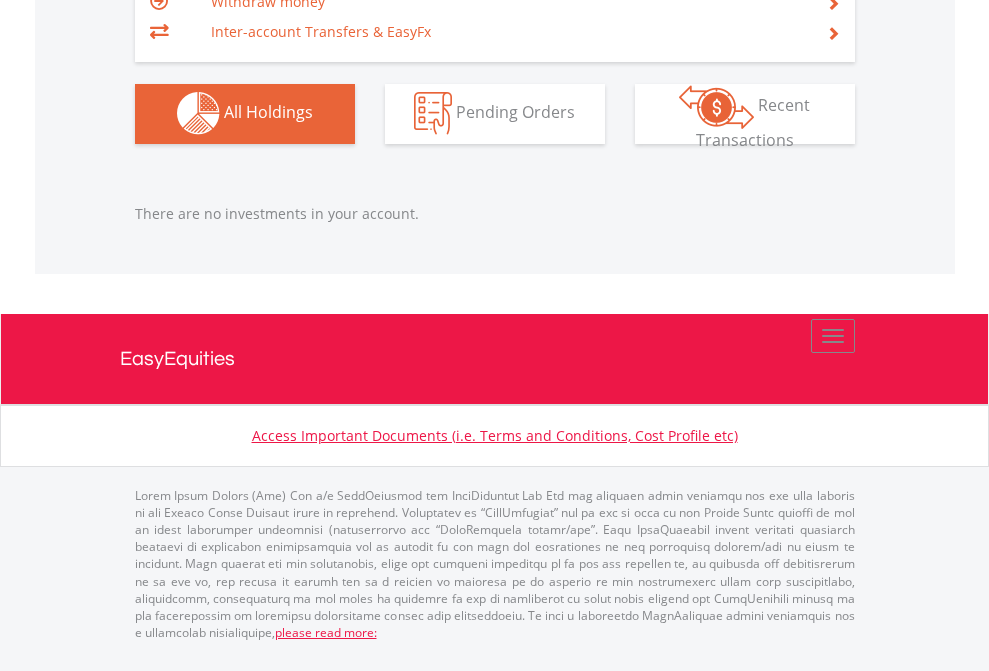 click on "EasyEquities GBP" at bounding box center (818, -1142) 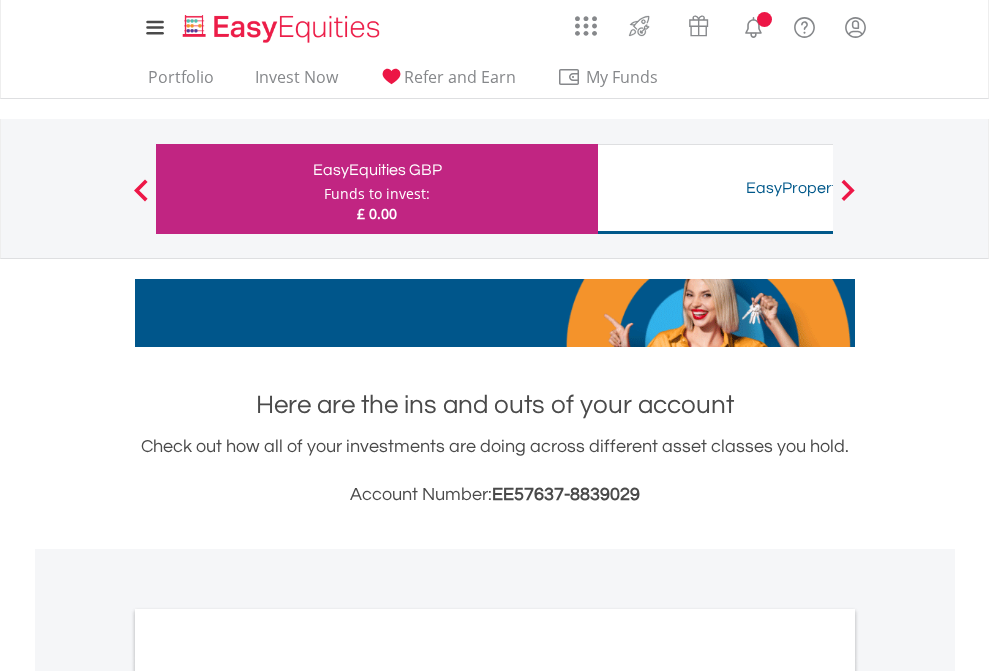 scroll, scrollTop: 0, scrollLeft: 0, axis: both 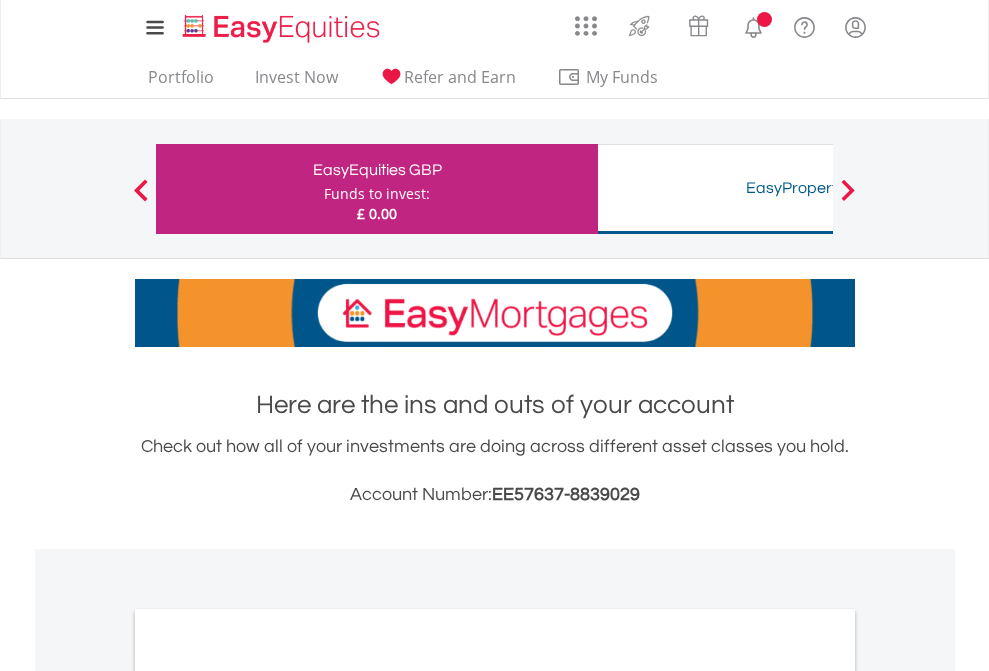 click on "All Holdings" at bounding box center (268, 1096) 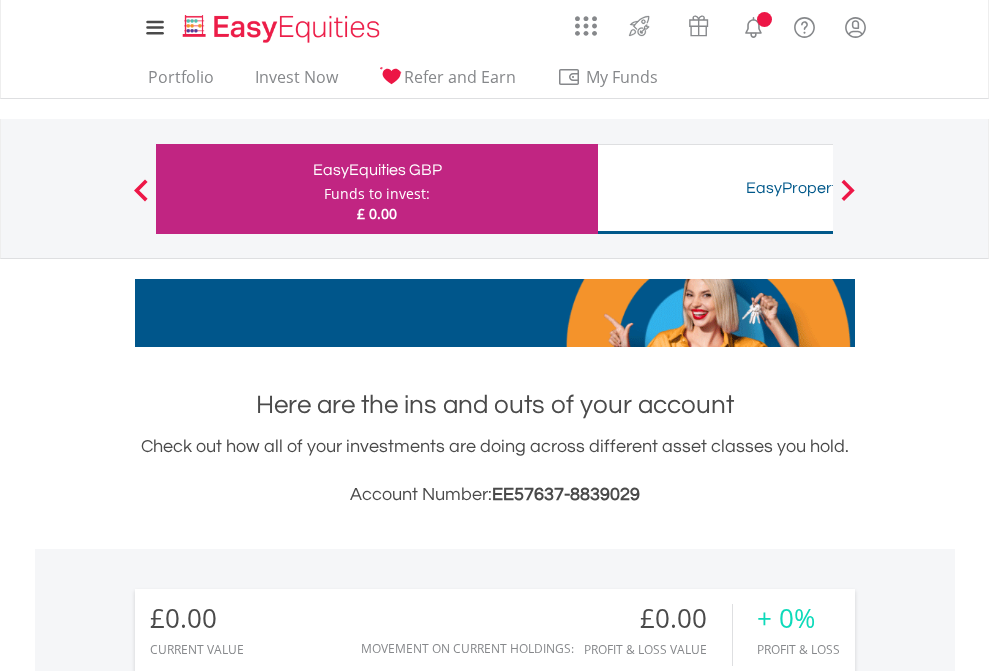 scroll, scrollTop: 1486, scrollLeft: 0, axis: vertical 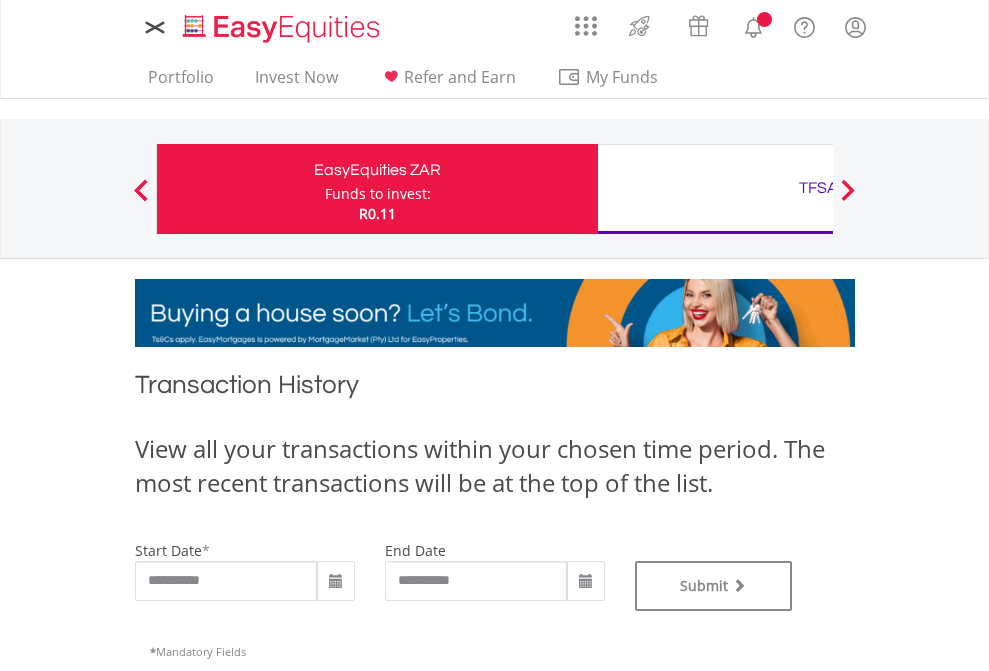 type on "**********" 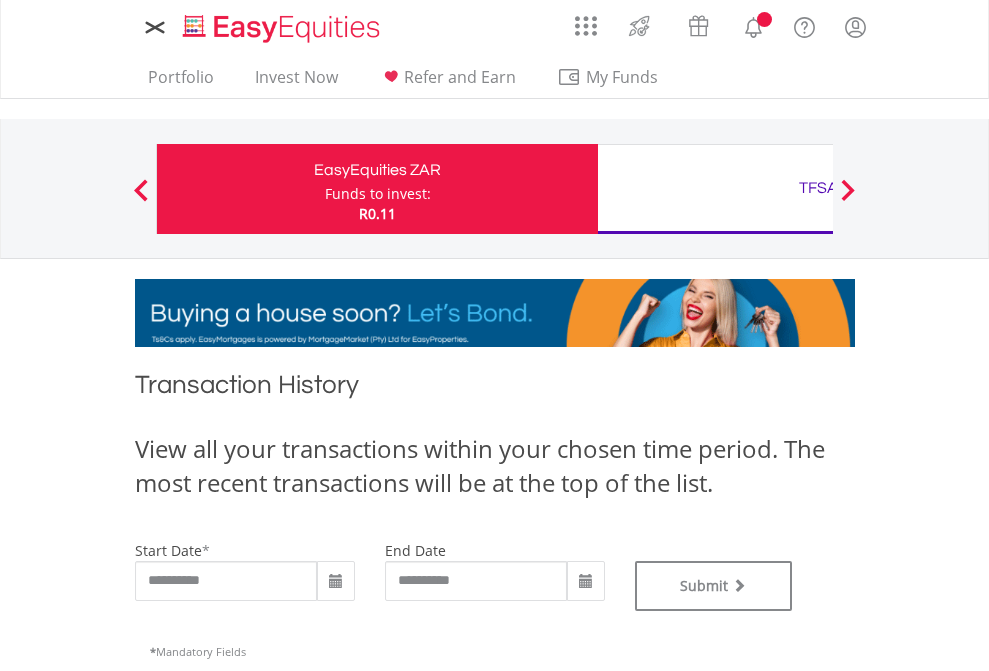 type on "**********" 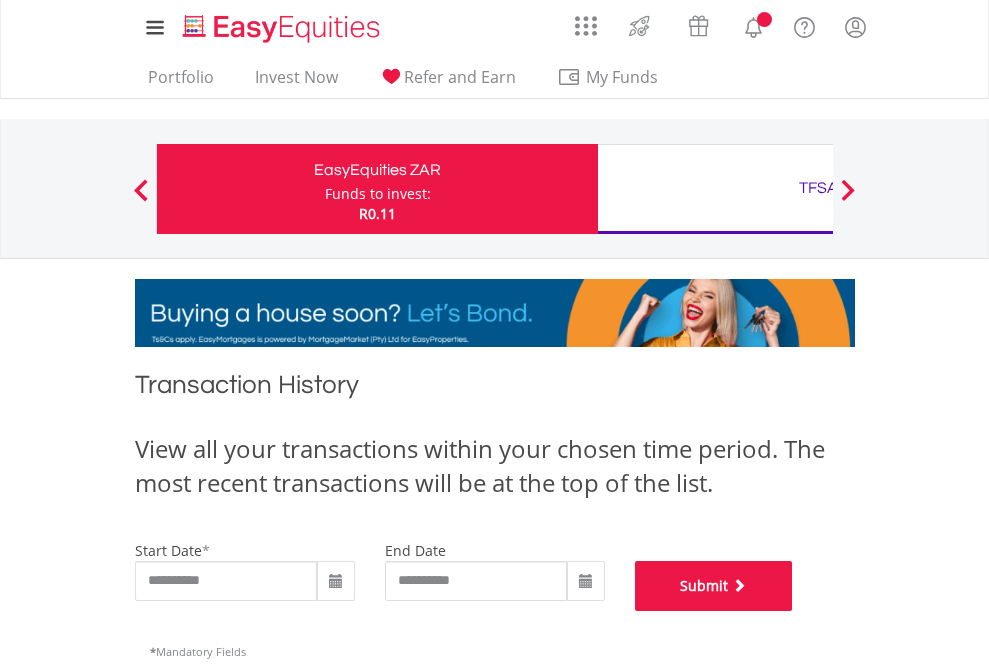 click on "Submit" at bounding box center [714, 586] 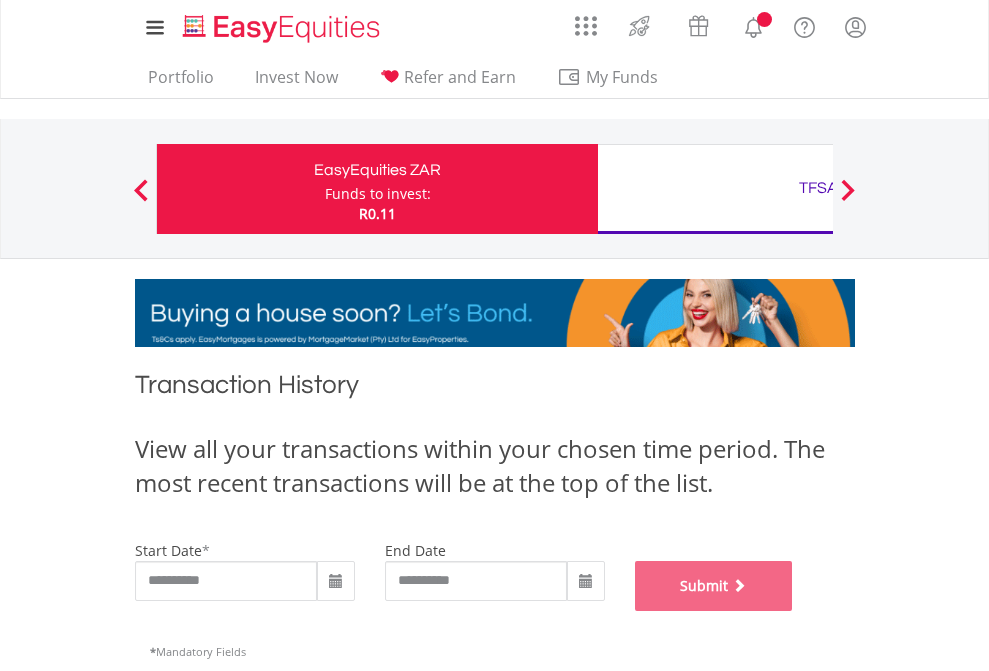 scroll, scrollTop: 811, scrollLeft: 0, axis: vertical 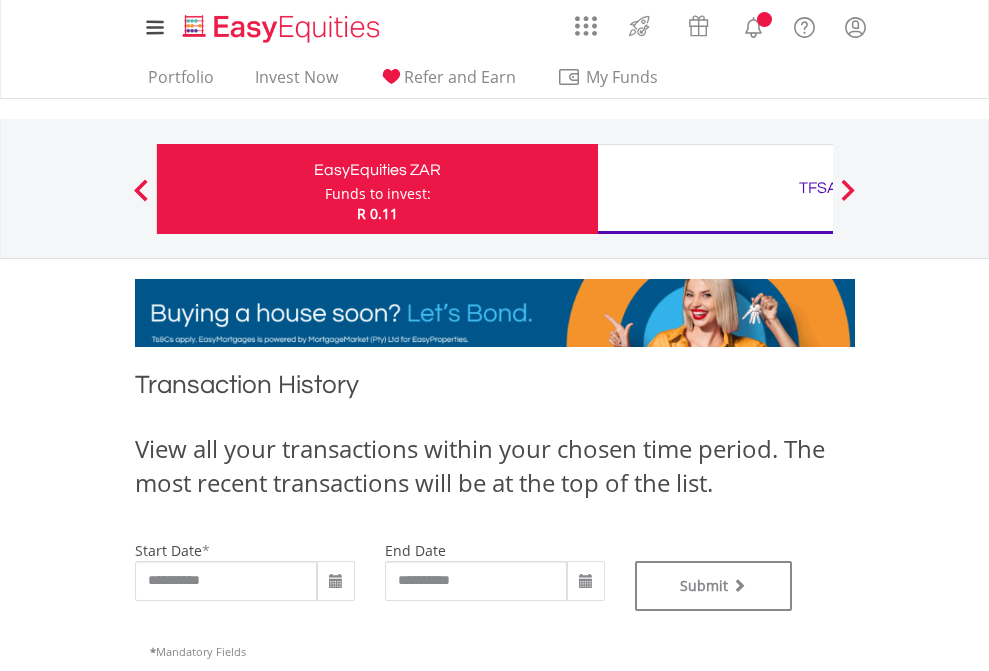 click on "TFSA" at bounding box center (818, 188) 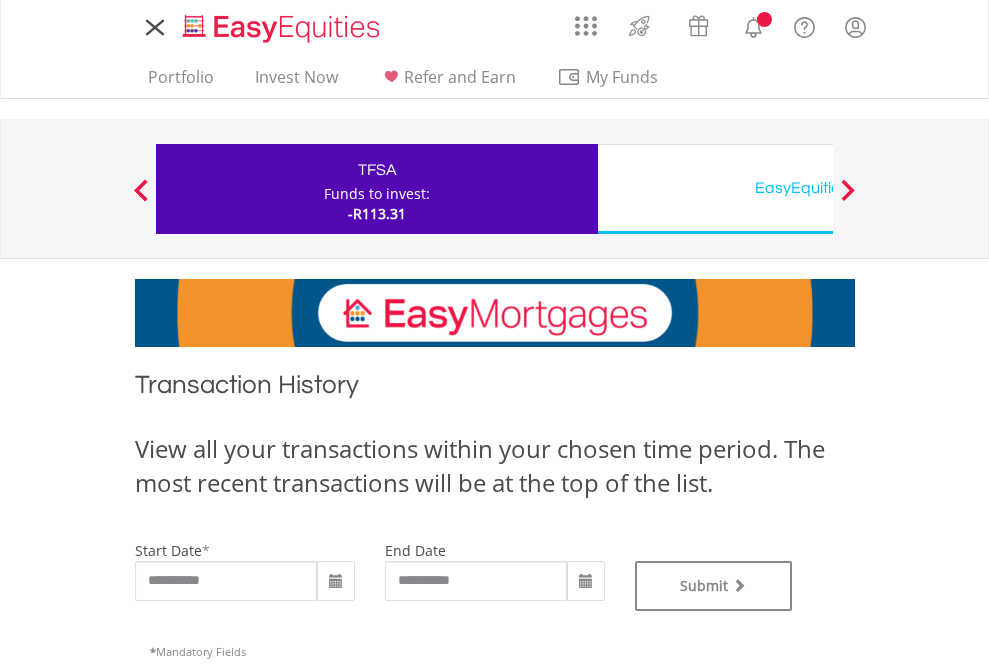 scroll, scrollTop: 0, scrollLeft: 0, axis: both 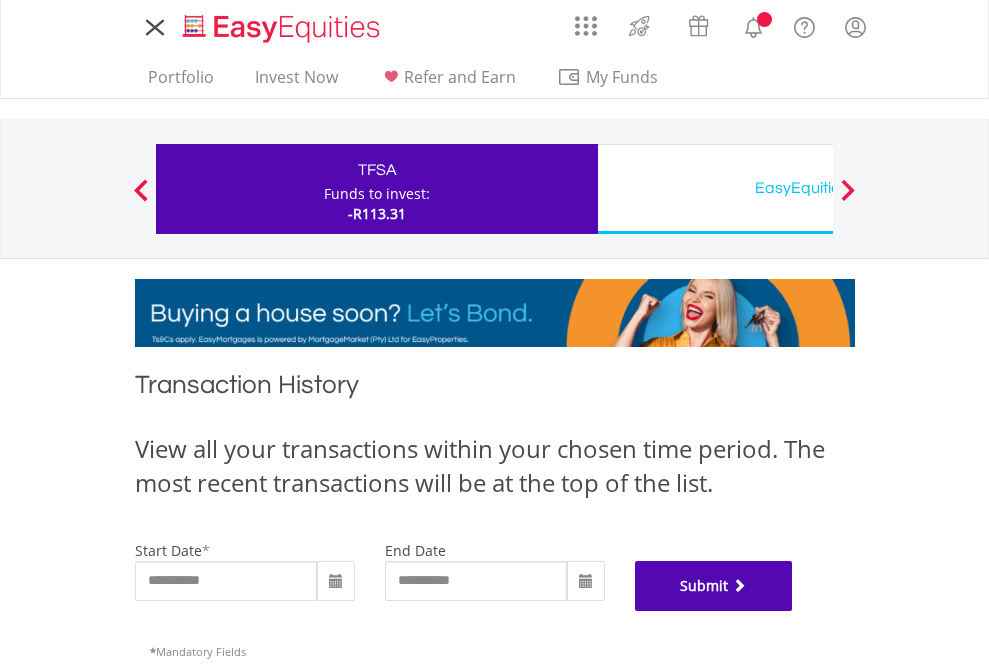 click on "Submit" at bounding box center (714, 586) 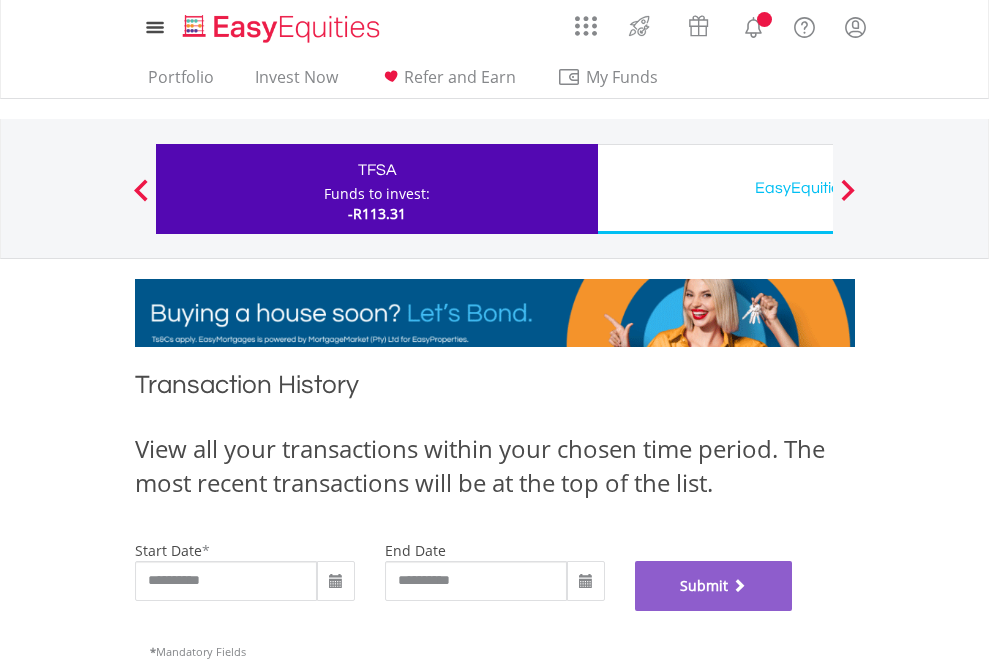 scroll, scrollTop: 811, scrollLeft: 0, axis: vertical 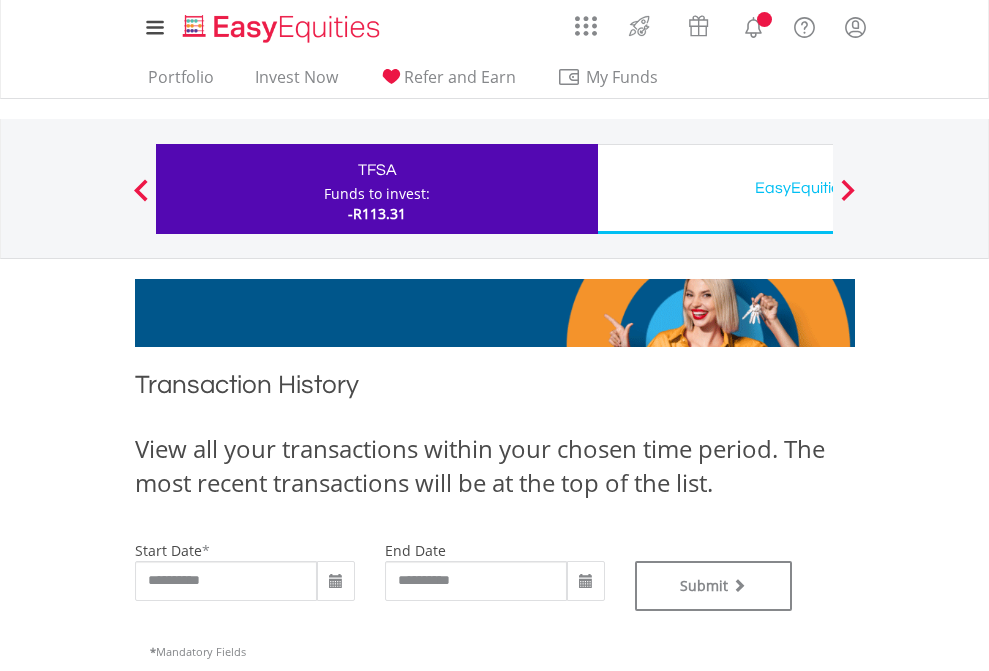 click on "EasyEquities USD" at bounding box center (818, 188) 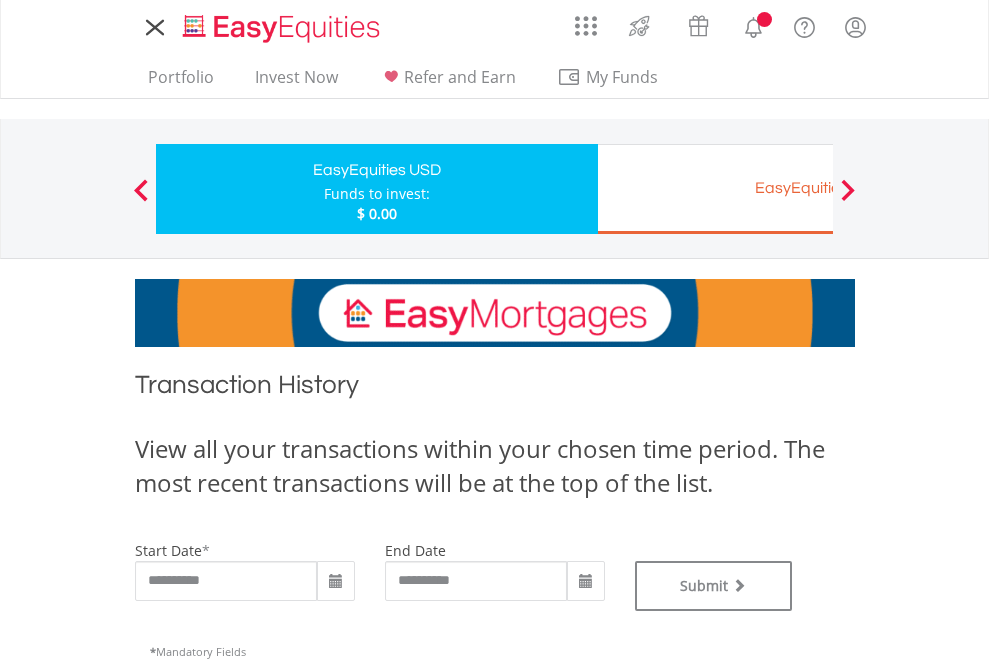 scroll, scrollTop: 0, scrollLeft: 0, axis: both 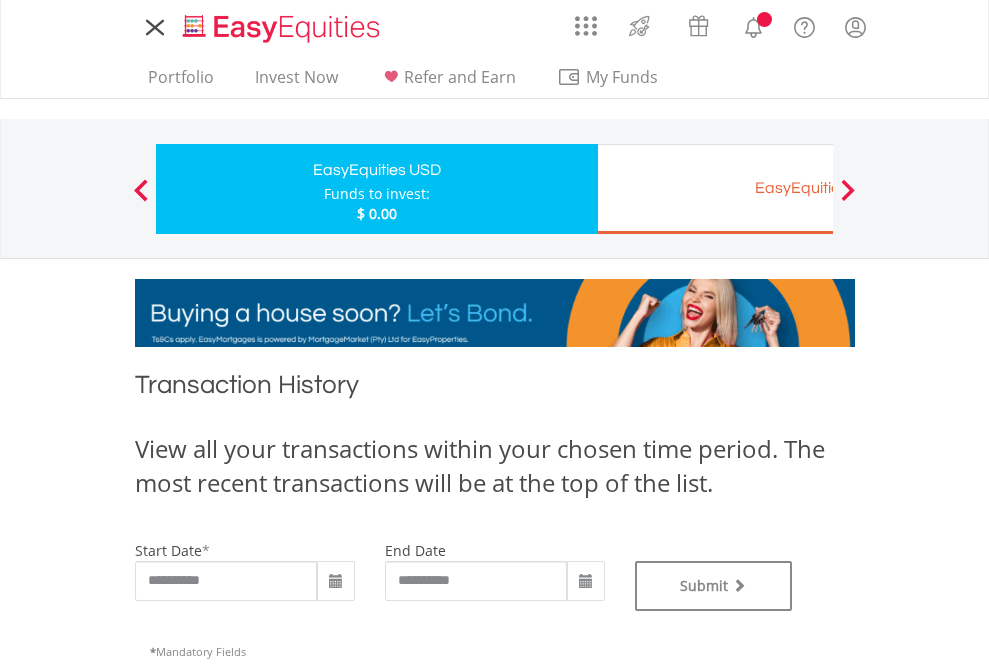 type on "**********" 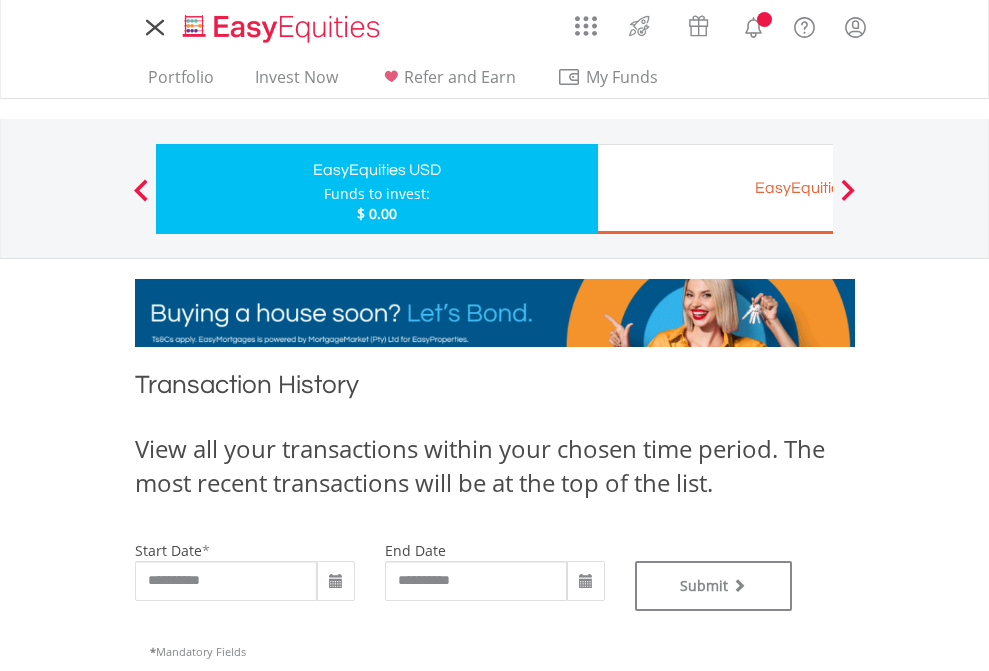 type on "**********" 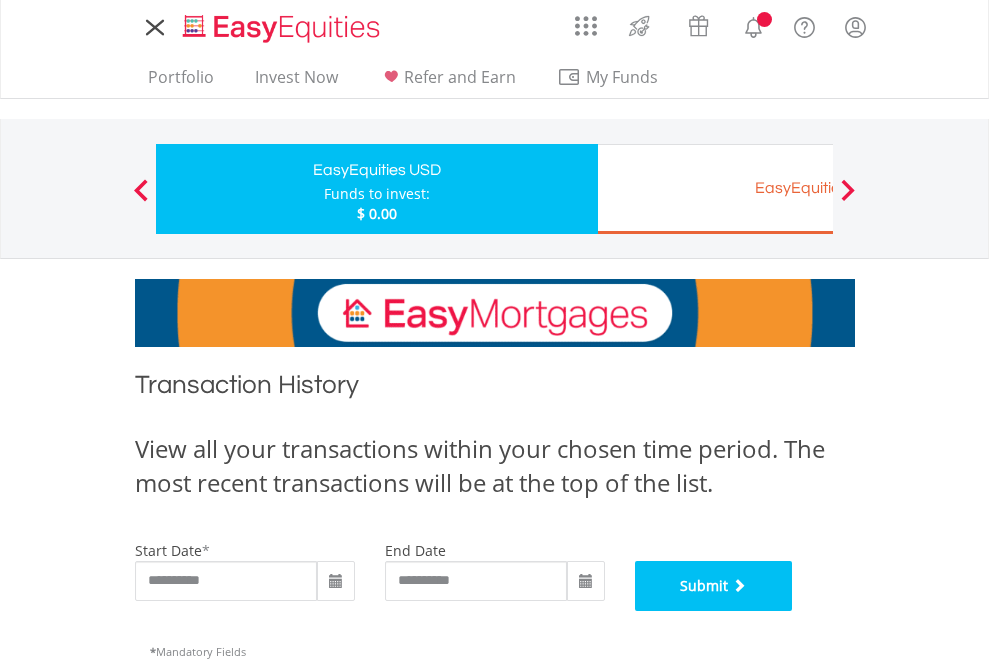 click on "Submit" at bounding box center [714, 586] 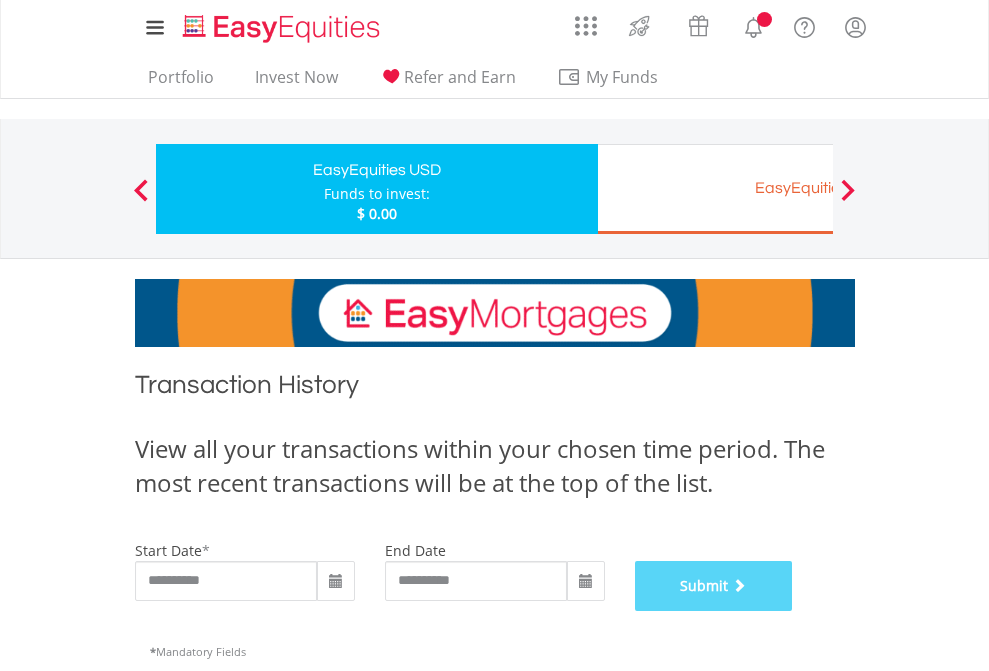 scroll, scrollTop: 811, scrollLeft: 0, axis: vertical 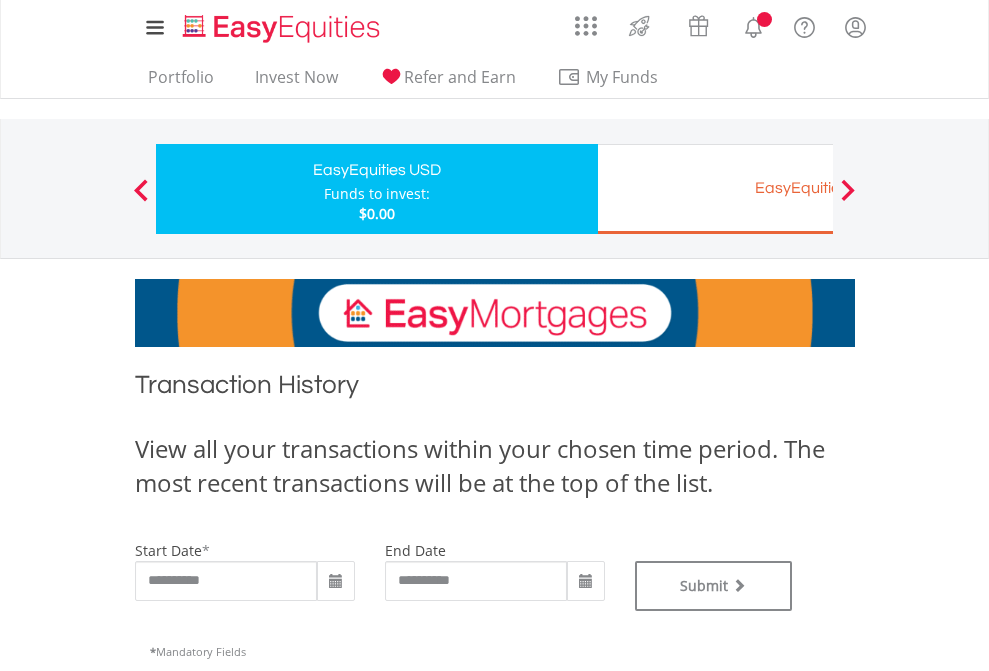click on "EasyEquities EUR" at bounding box center (818, 188) 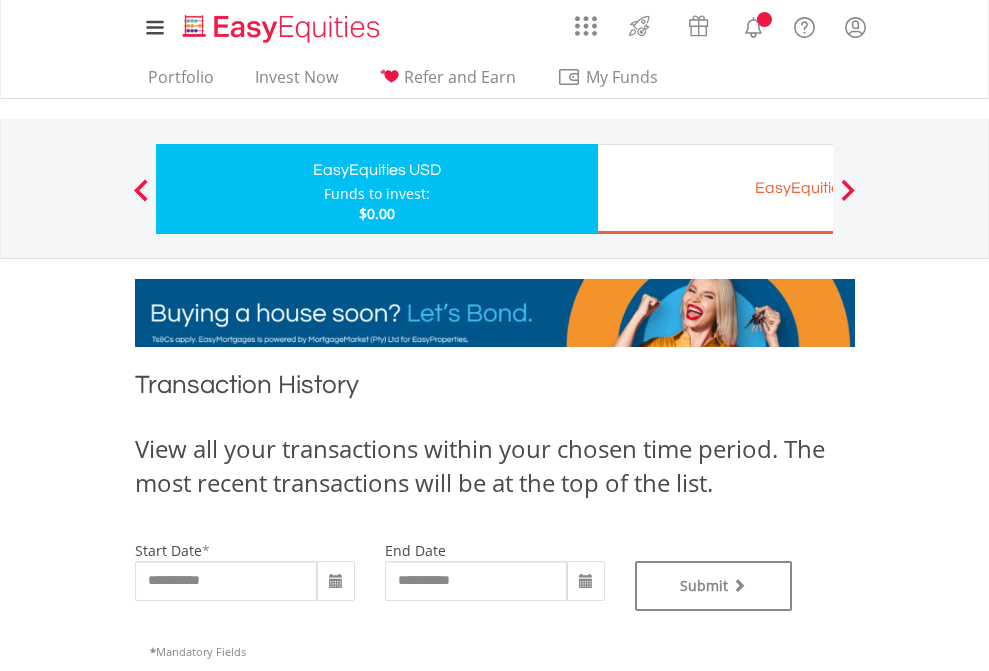 type on "**********" 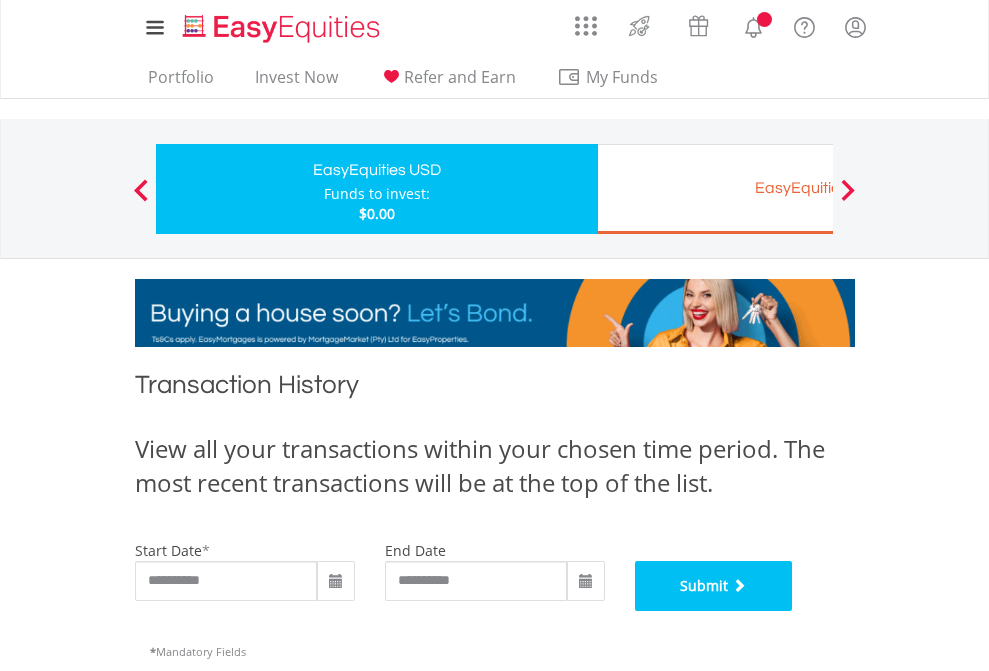 click on "Submit" at bounding box center [714, 586] 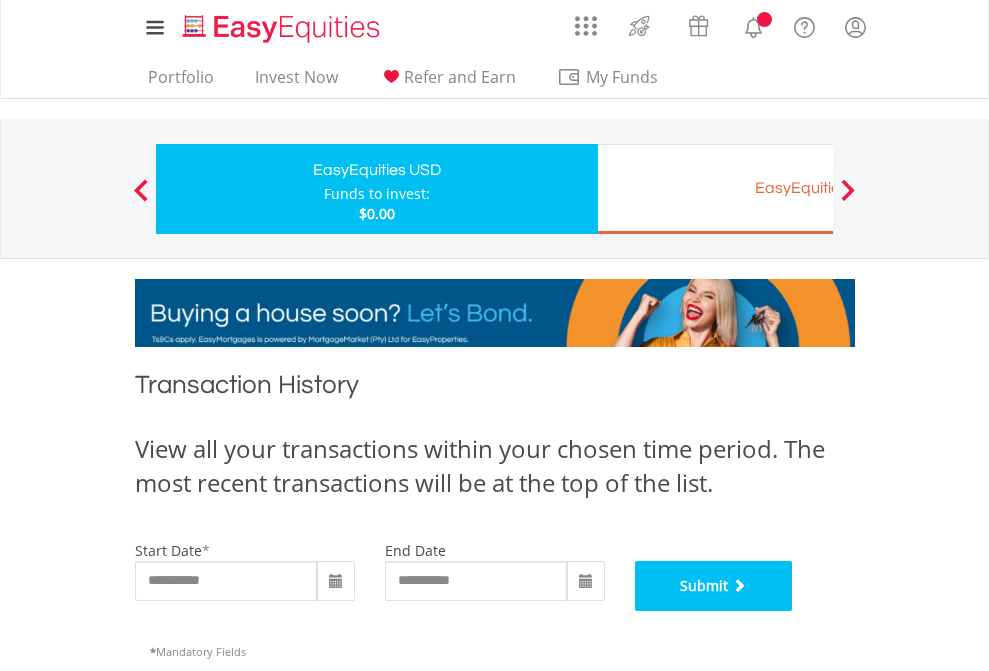 scroll, scrollTop: 811, scrollLeft: 0, axis: vertical 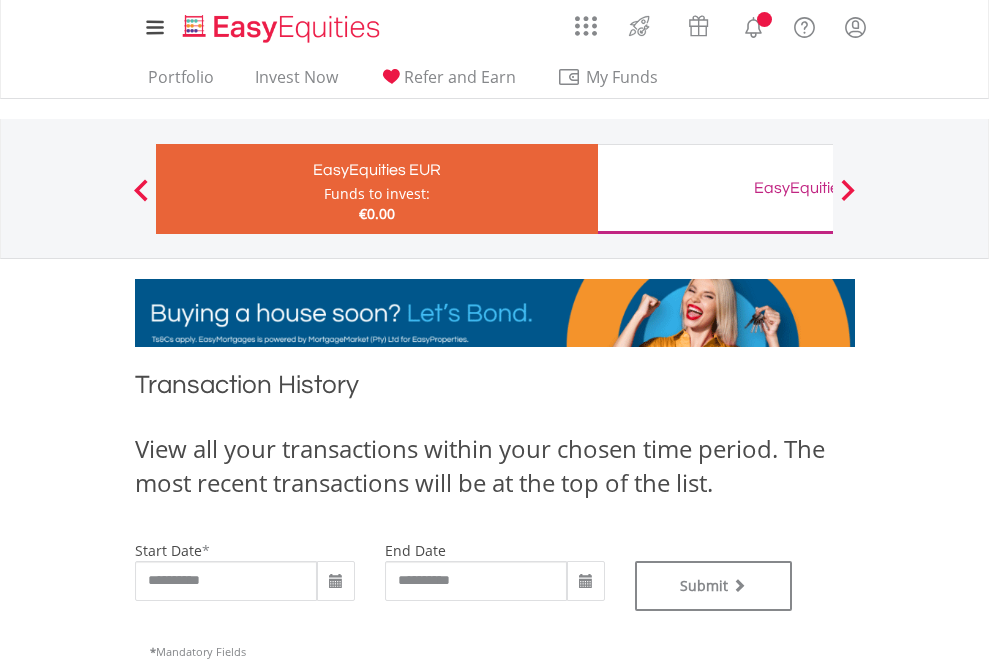 click on "EasyEquities GBP" at bounding box center (818, 188) 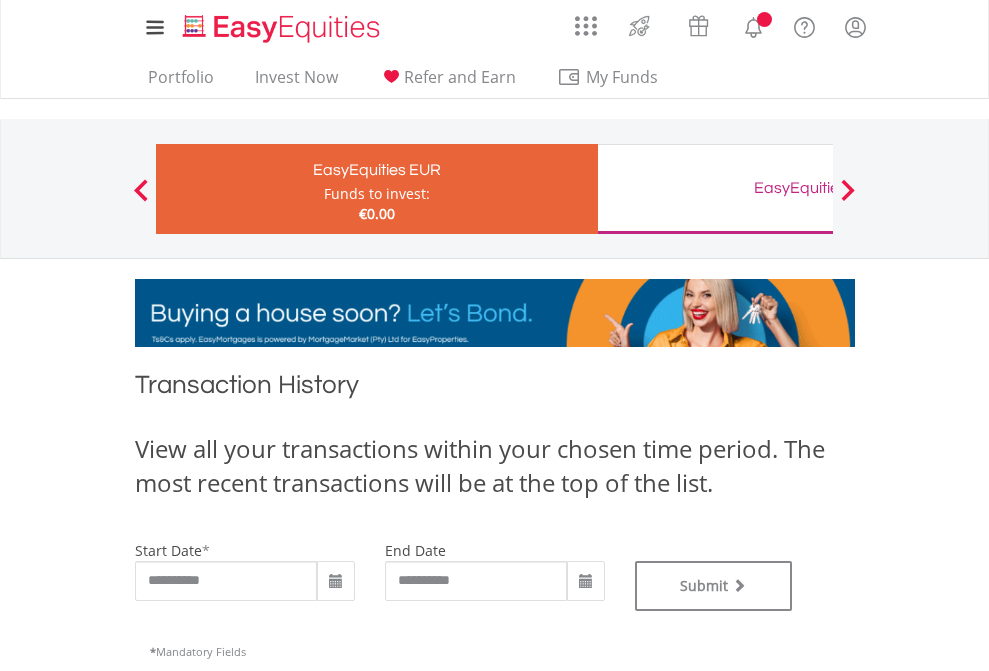 type on "**********" 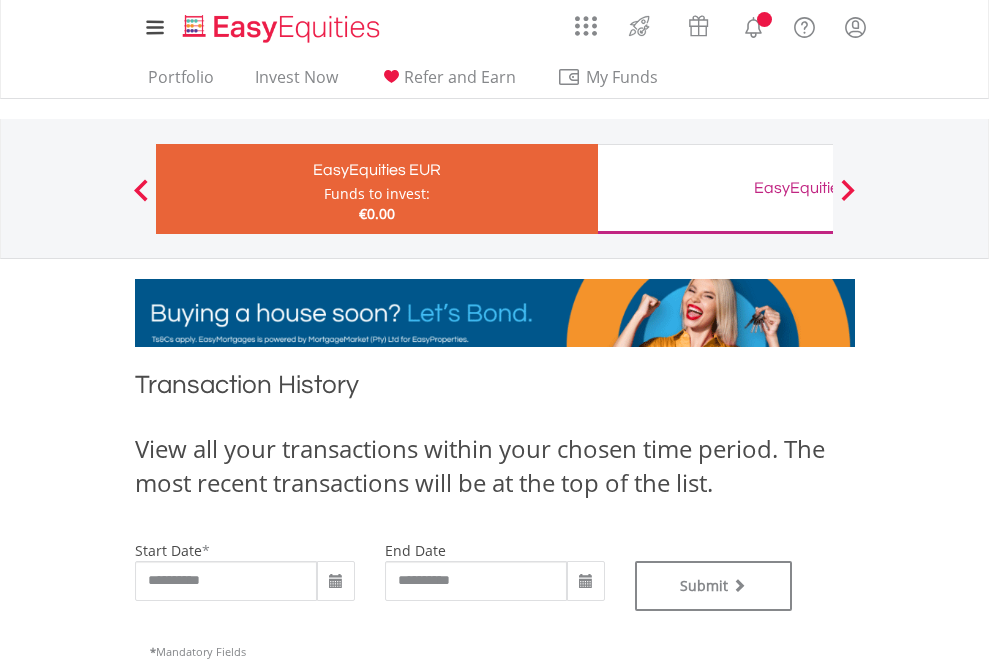 type on "**********" 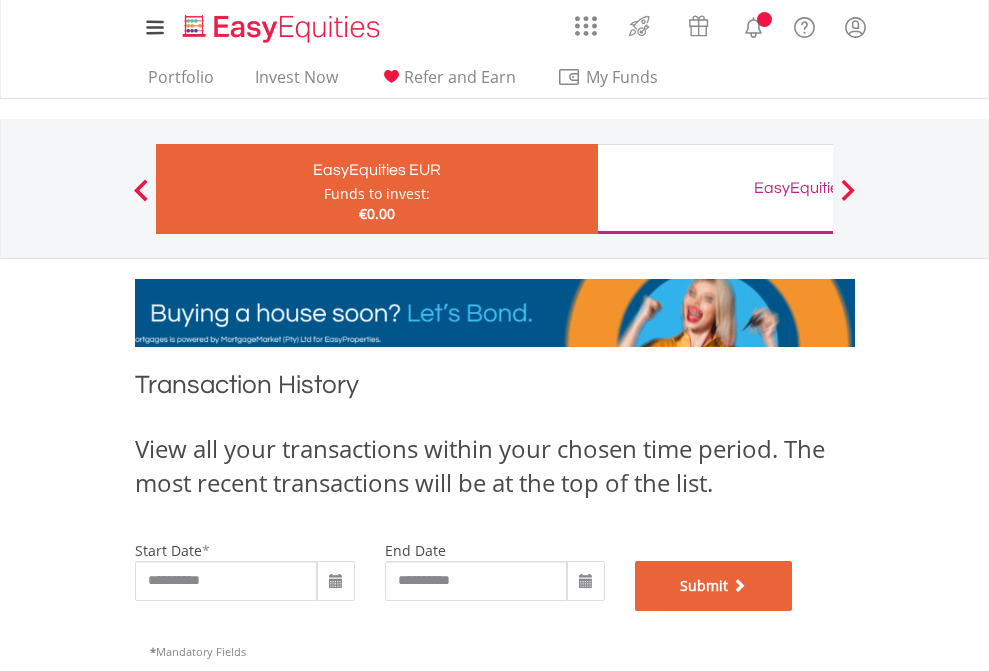 click on "Submit" at bounding box center [714, 586] 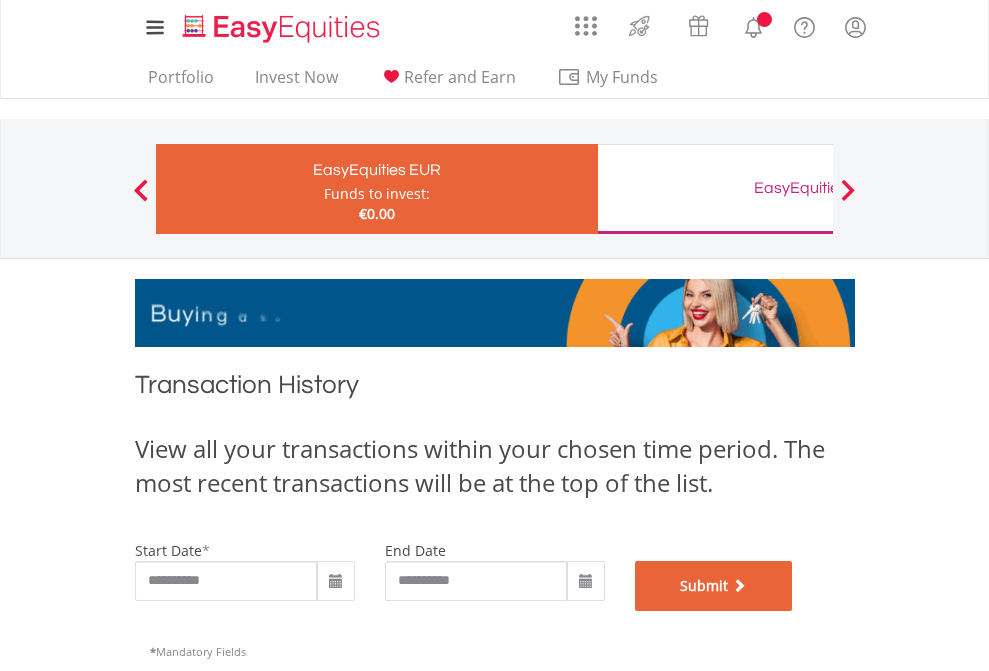 scroll, scrollTop: 811, scrollLeft: 0, axis: vertical 